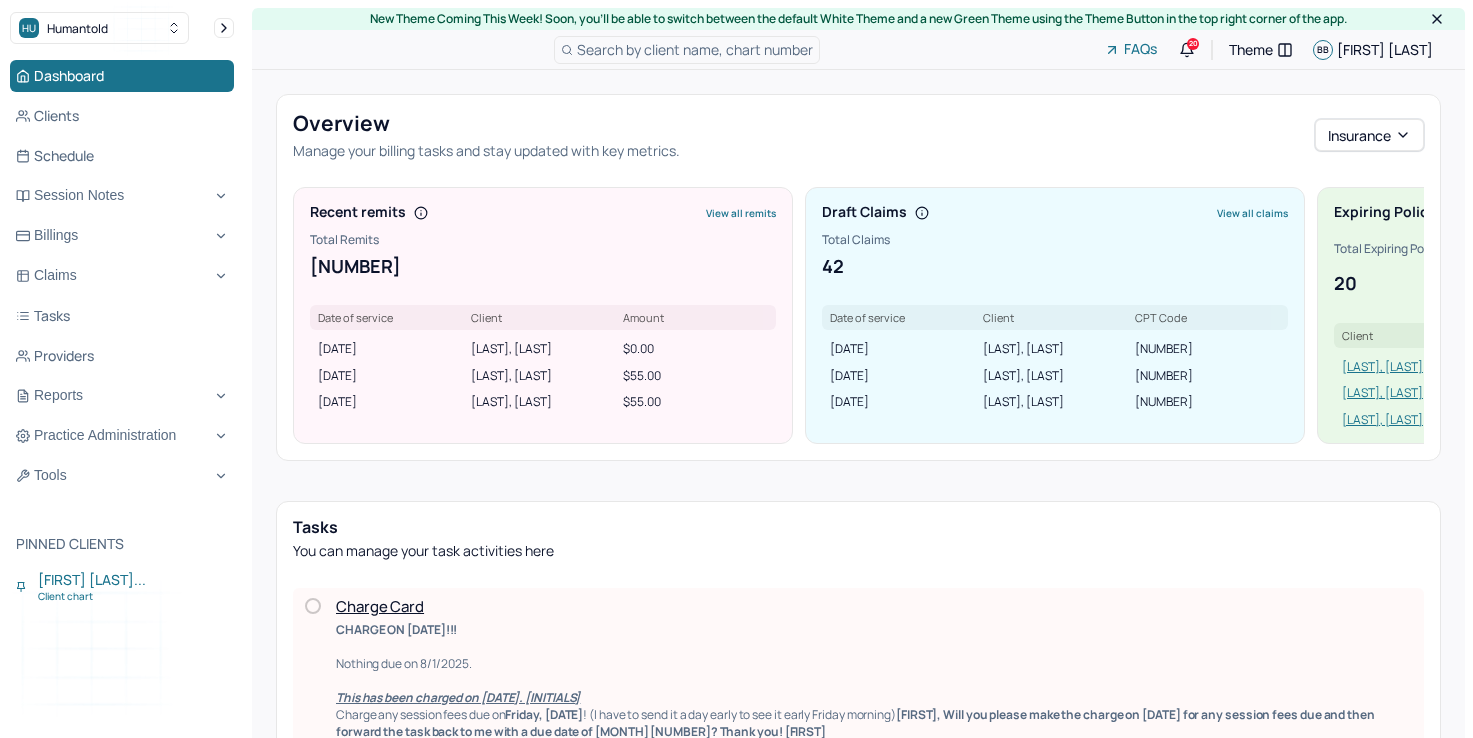 scroll, scrollTop: 0, scrollLeft: 0, axis: both 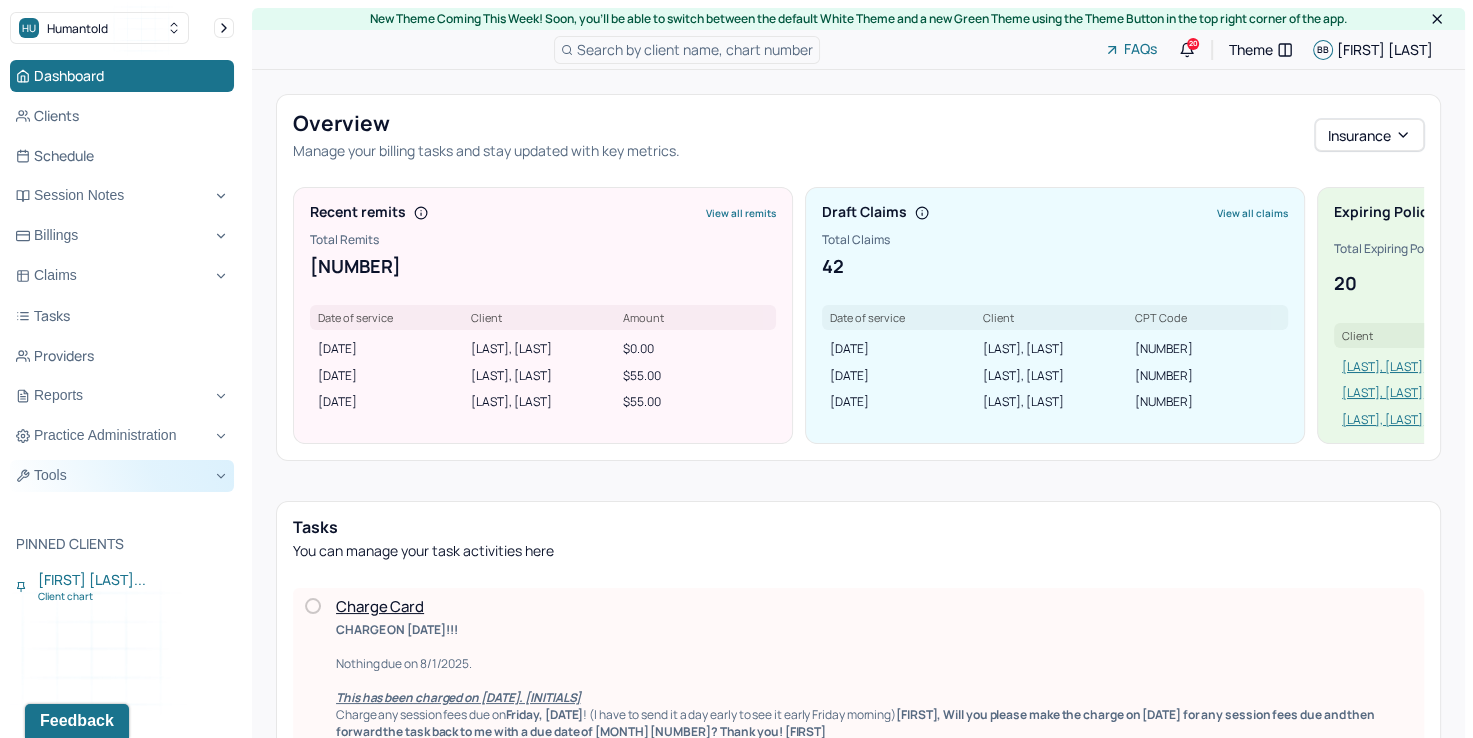 click on "Tools" at bounding box center [122, 476] 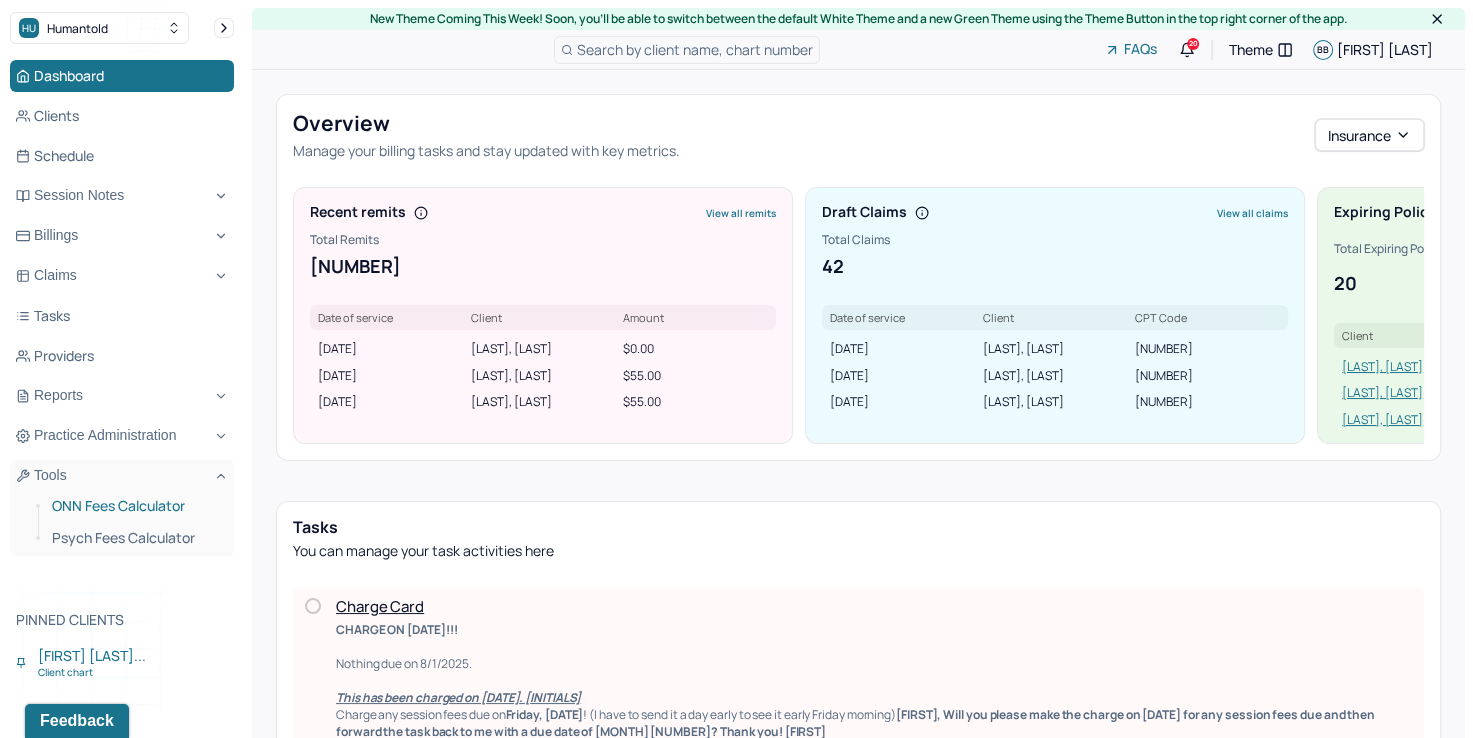click on "ONN Fees Calculator" at bounding box center (135, 506) 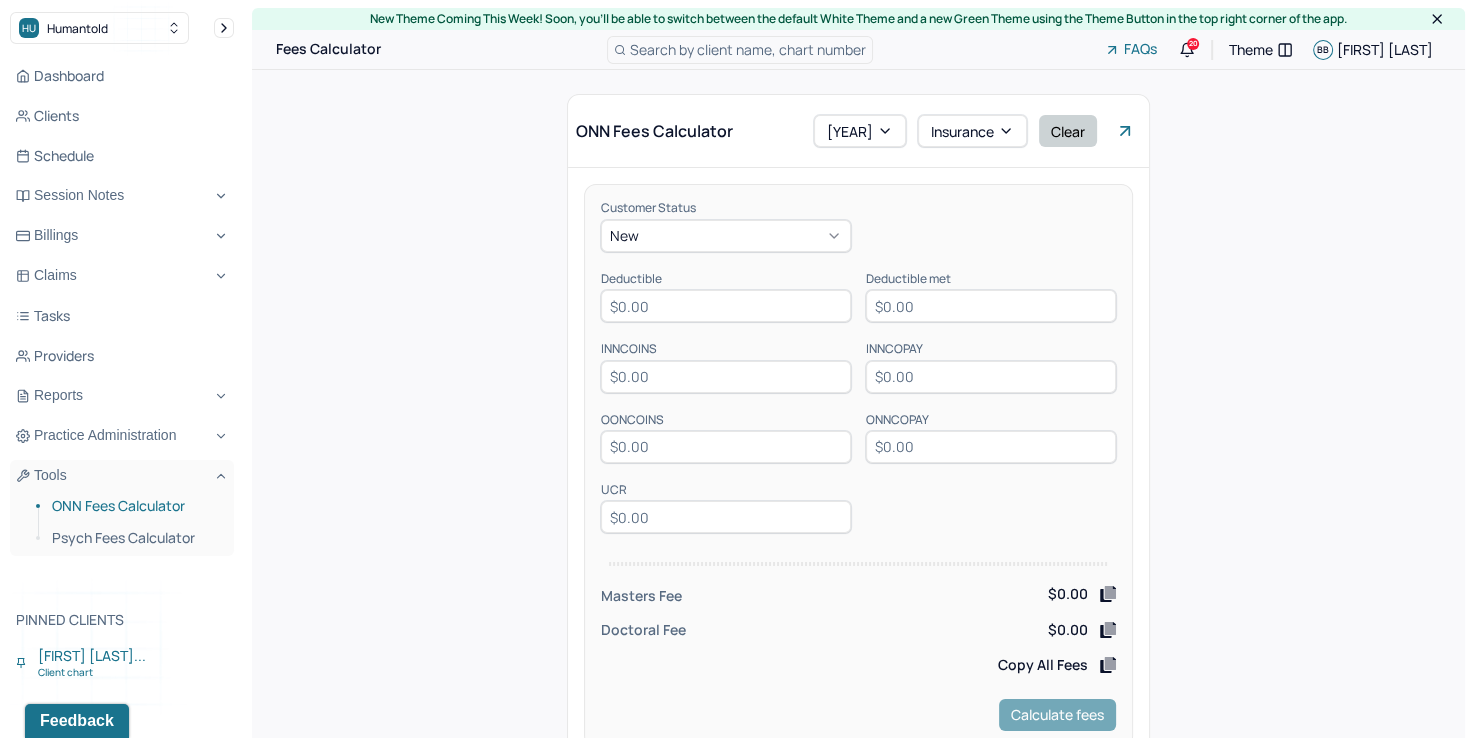 click on "Clear" at bounding box center (1068, 131) 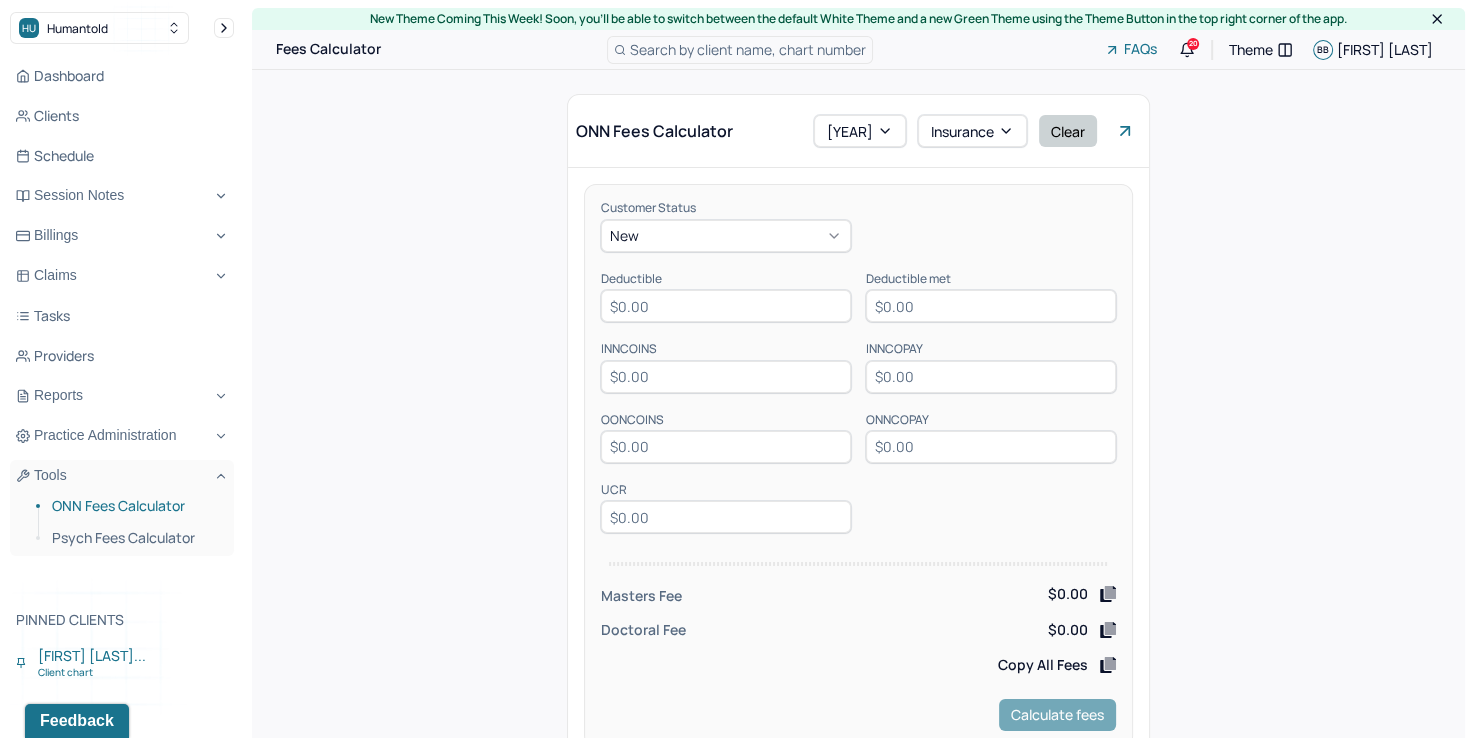 click on "Clear" at bounding box center [1068, 131] 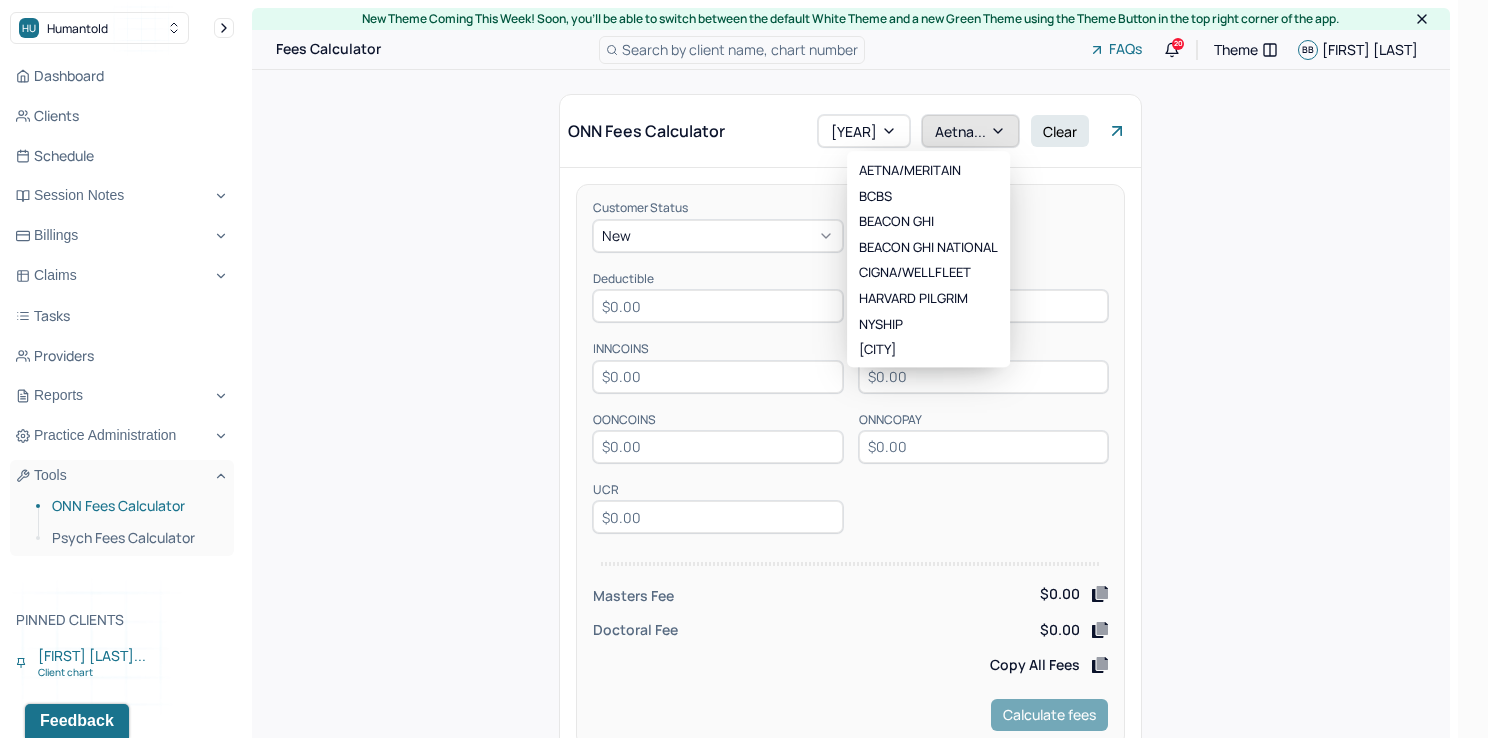 click 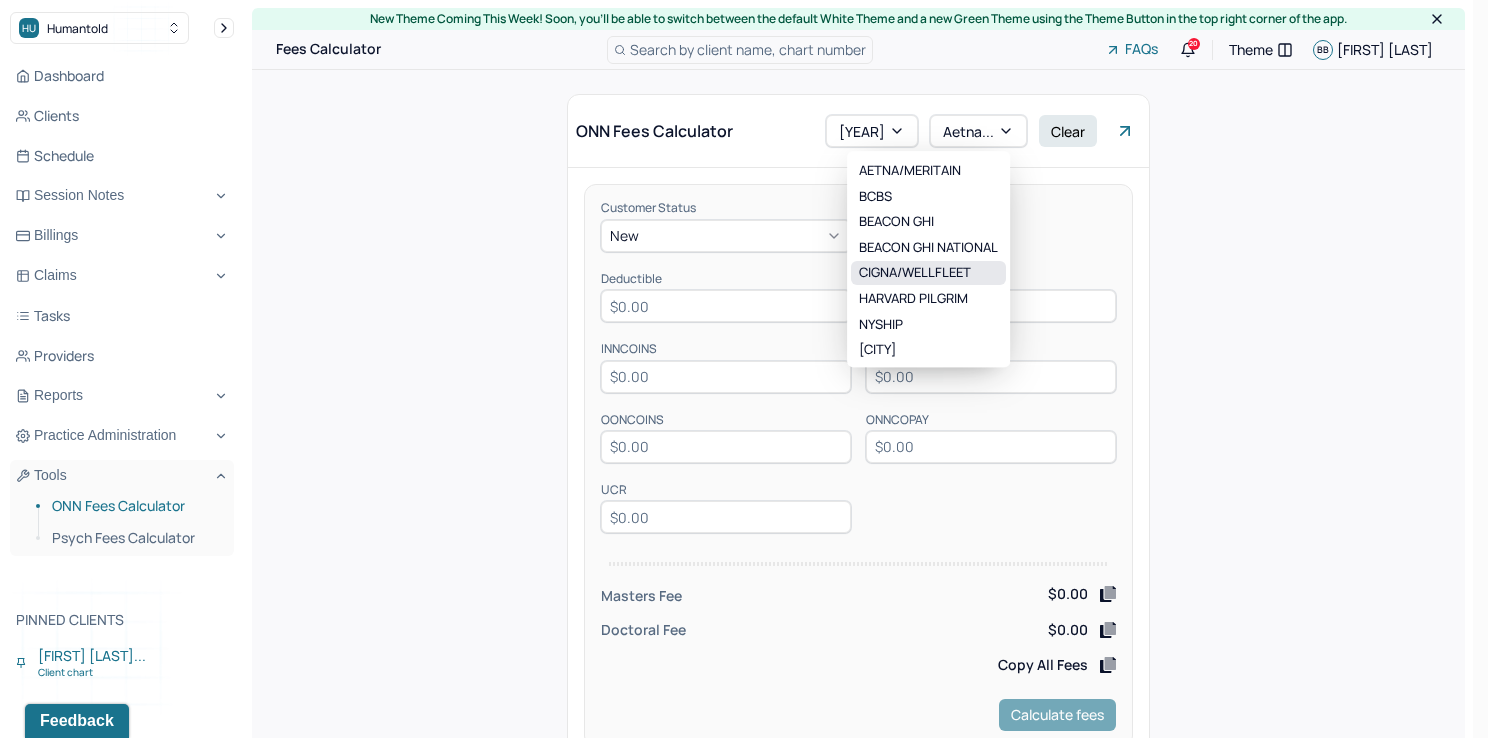 click on "CIGNA/WELLFLEET" at bounding box center [928, 274] 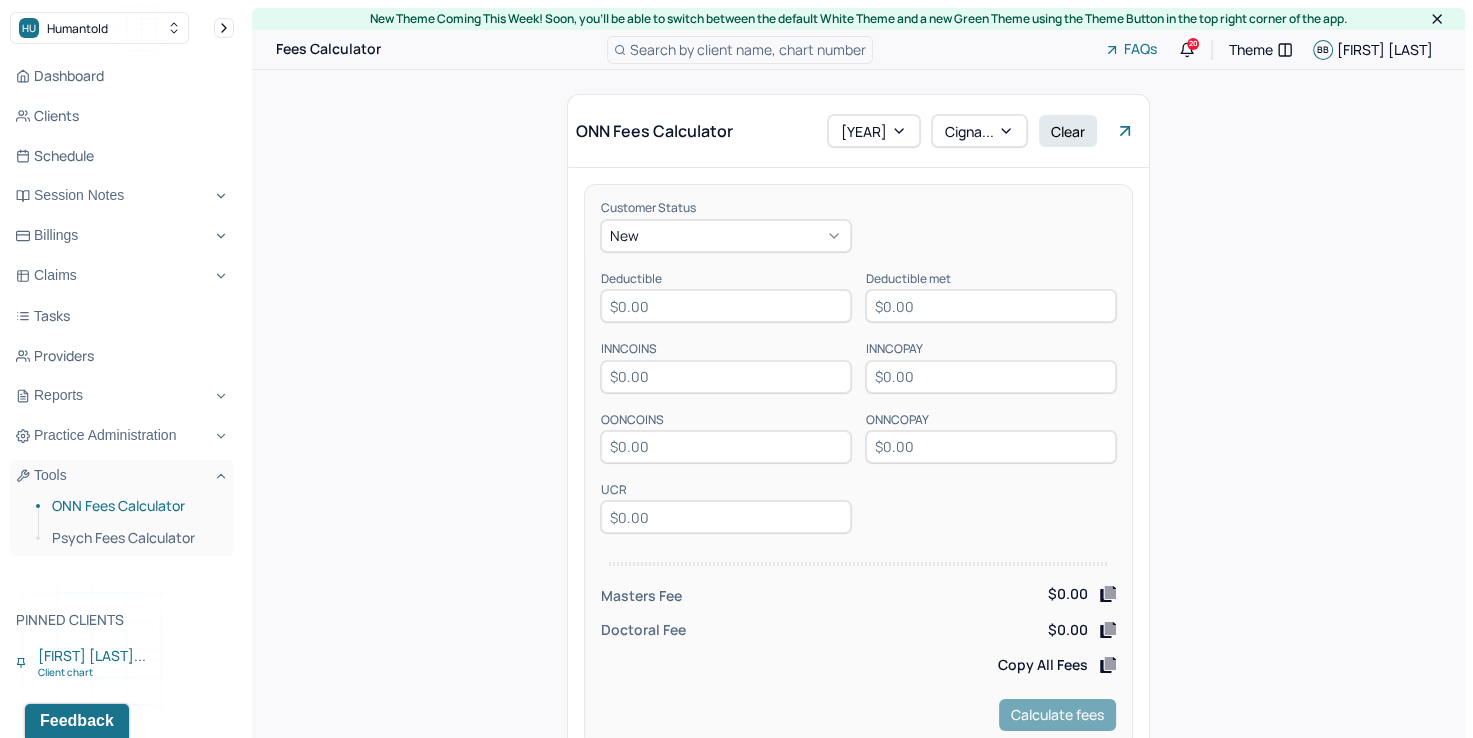 click at bounding box center [726, 306] 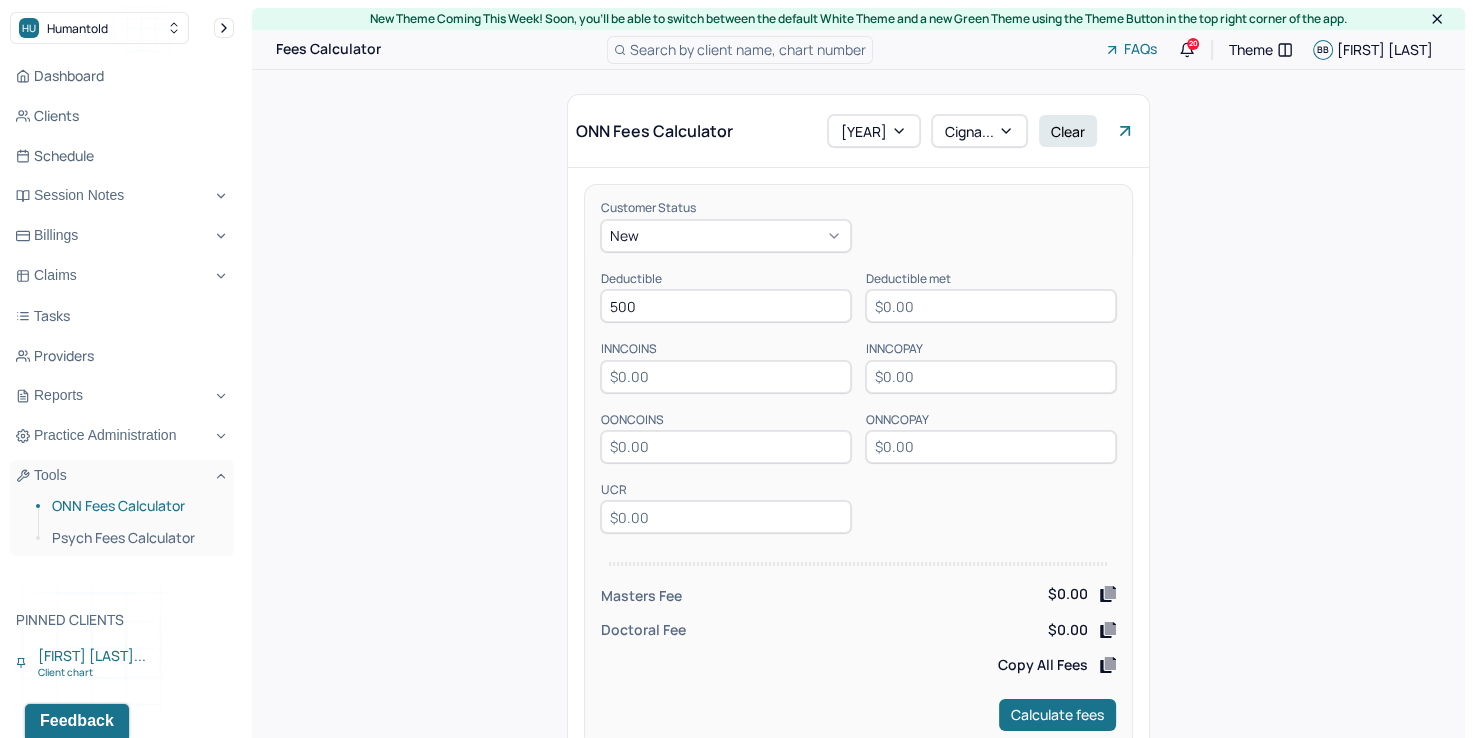 type on "500" 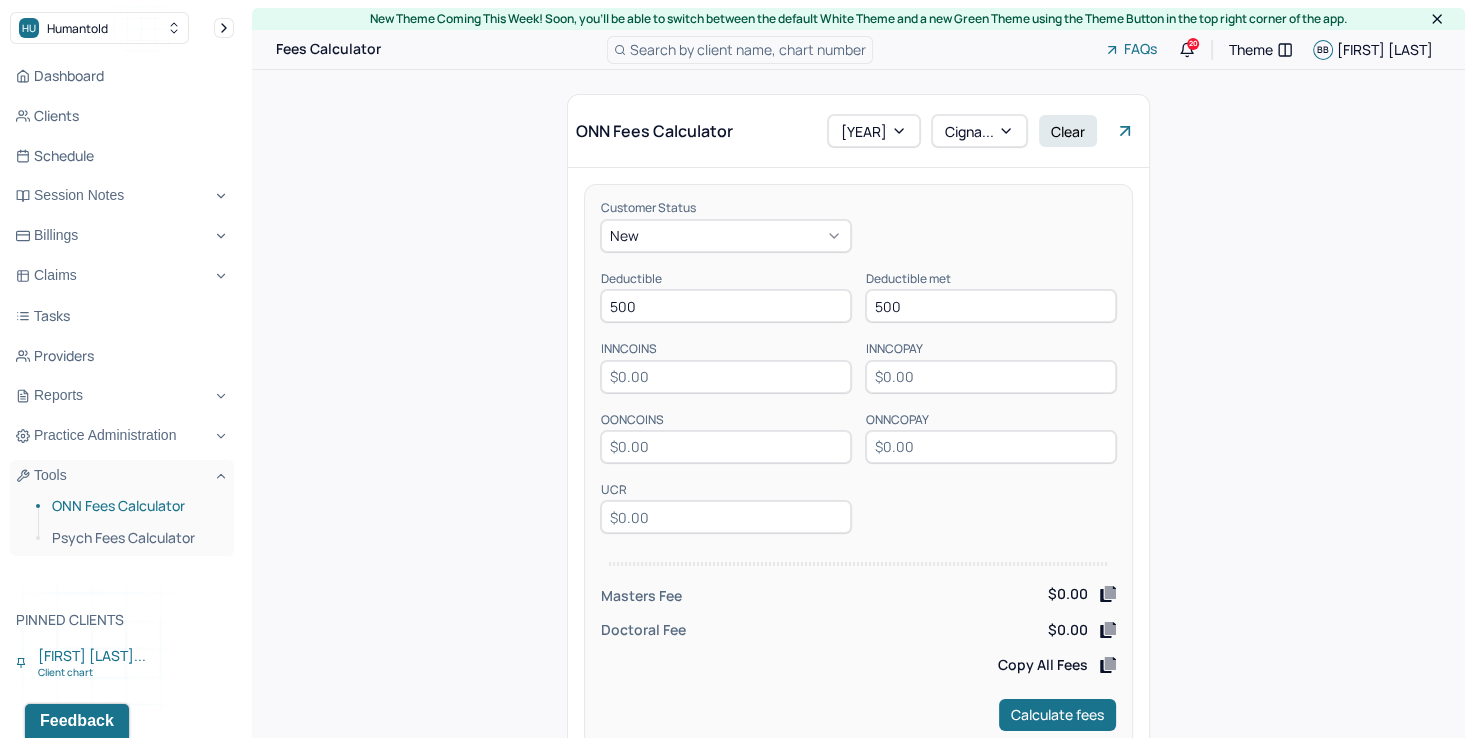 type on "500" 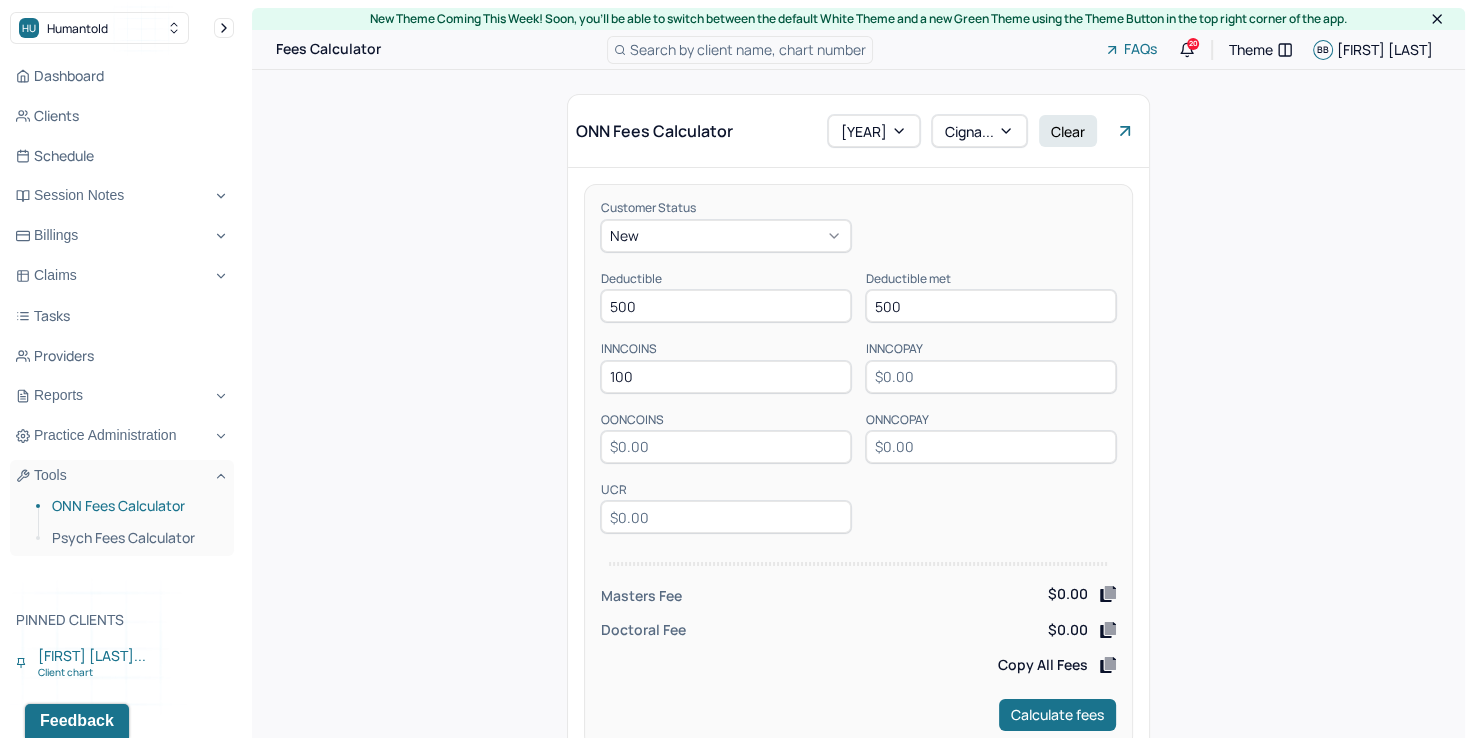 type on "100" 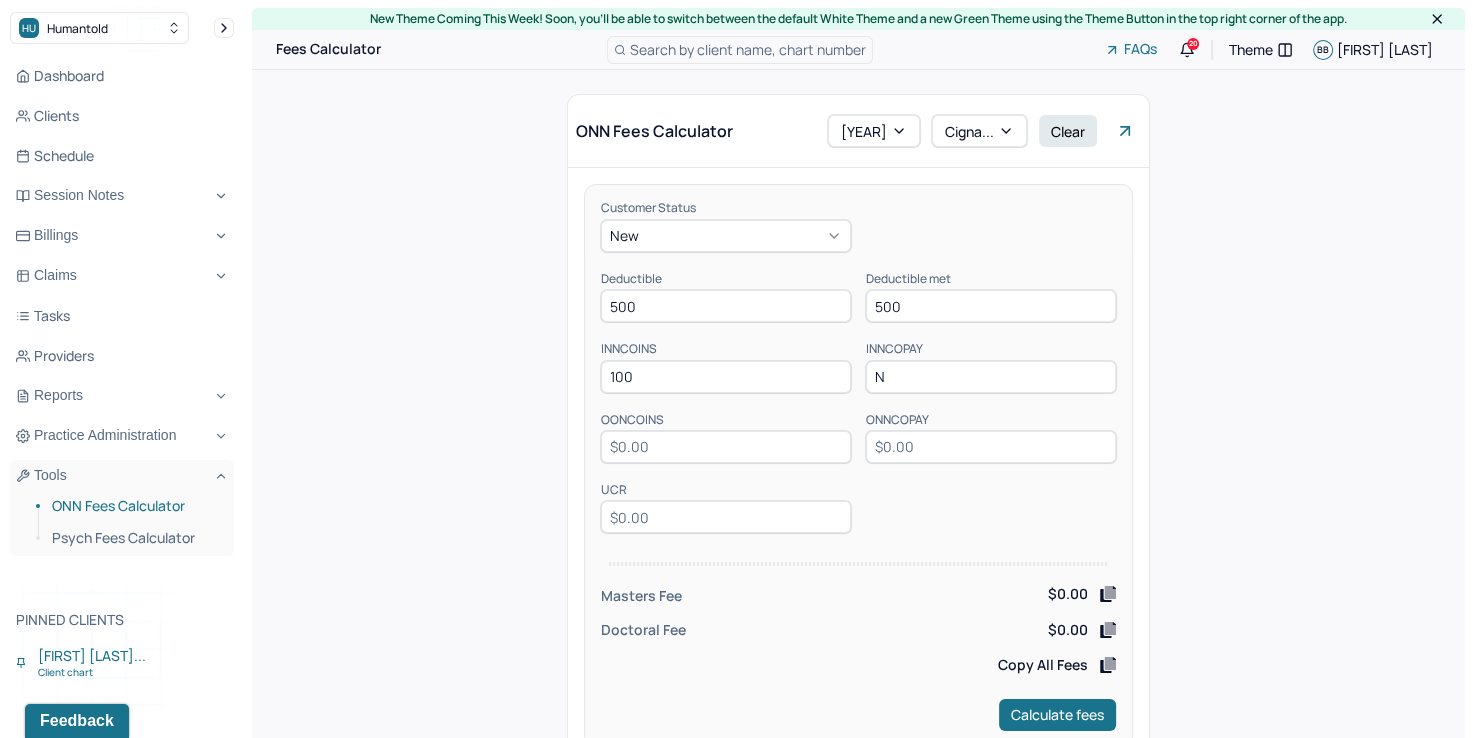 type on "N/A" 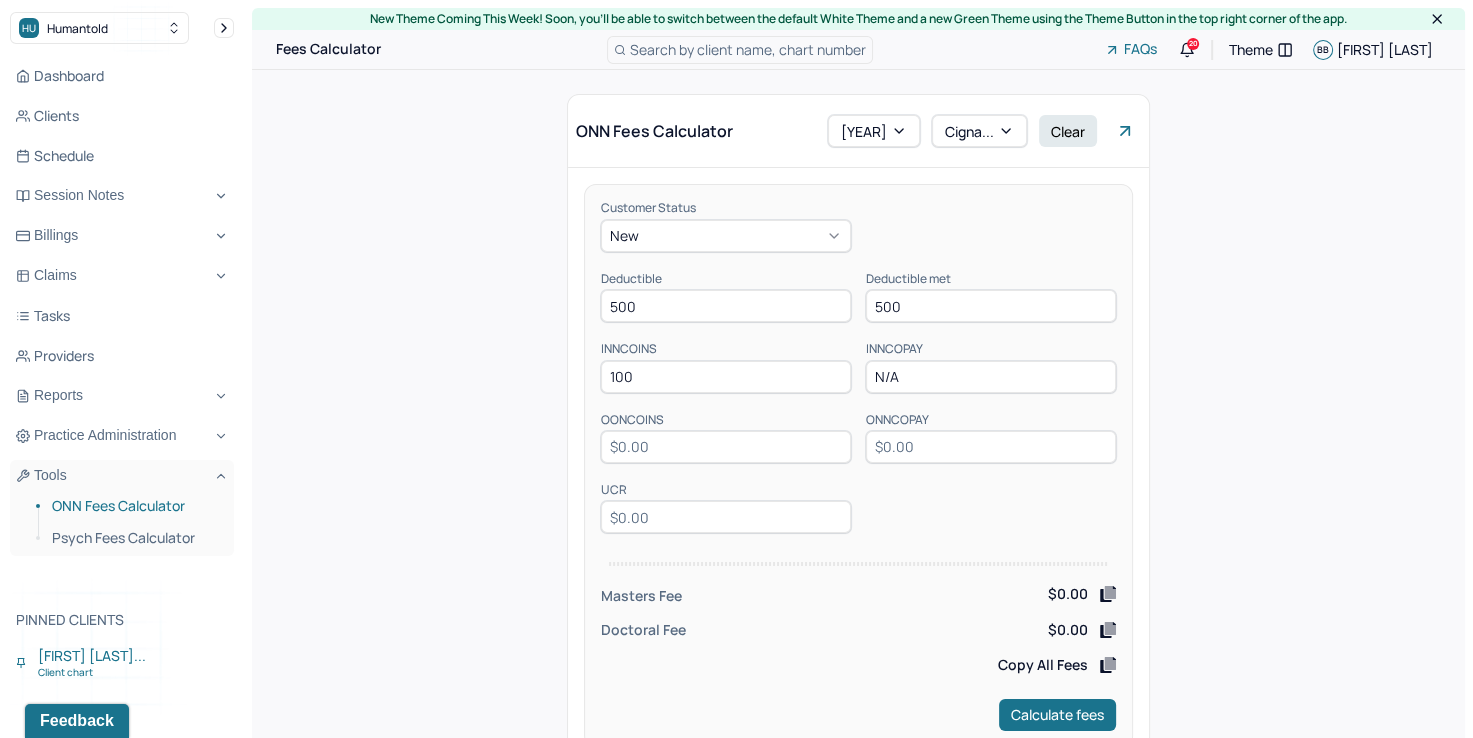 click at bounding box center [726, 447] 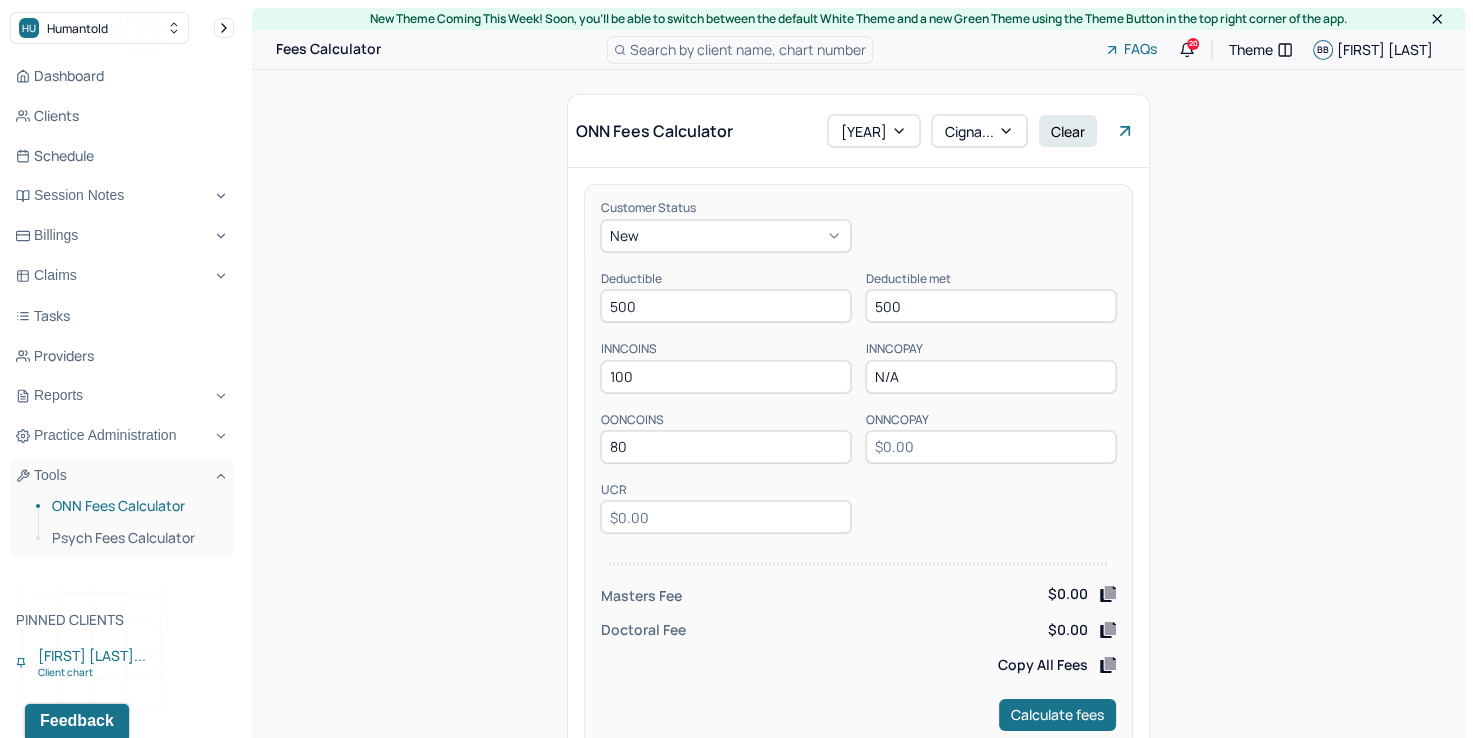 type on "80" 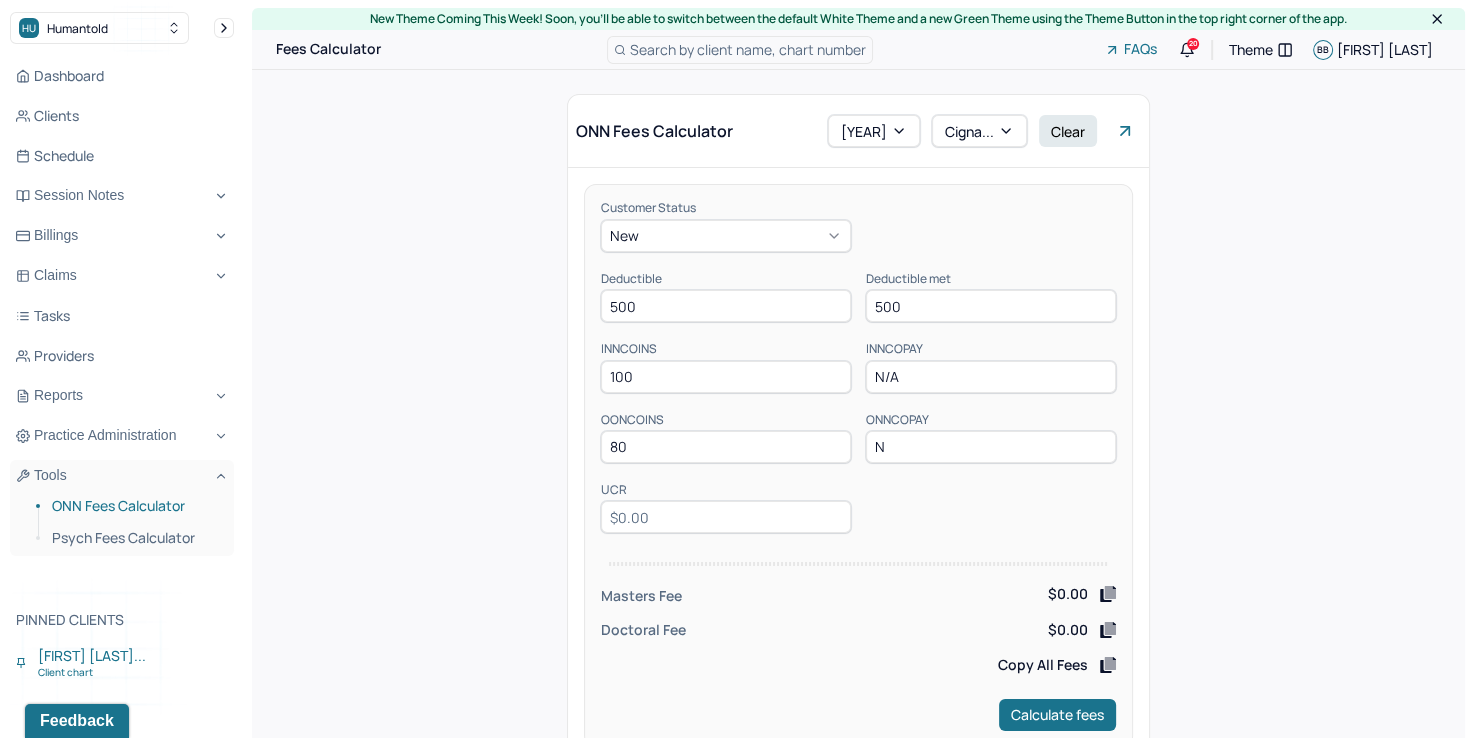 type on "N/A" 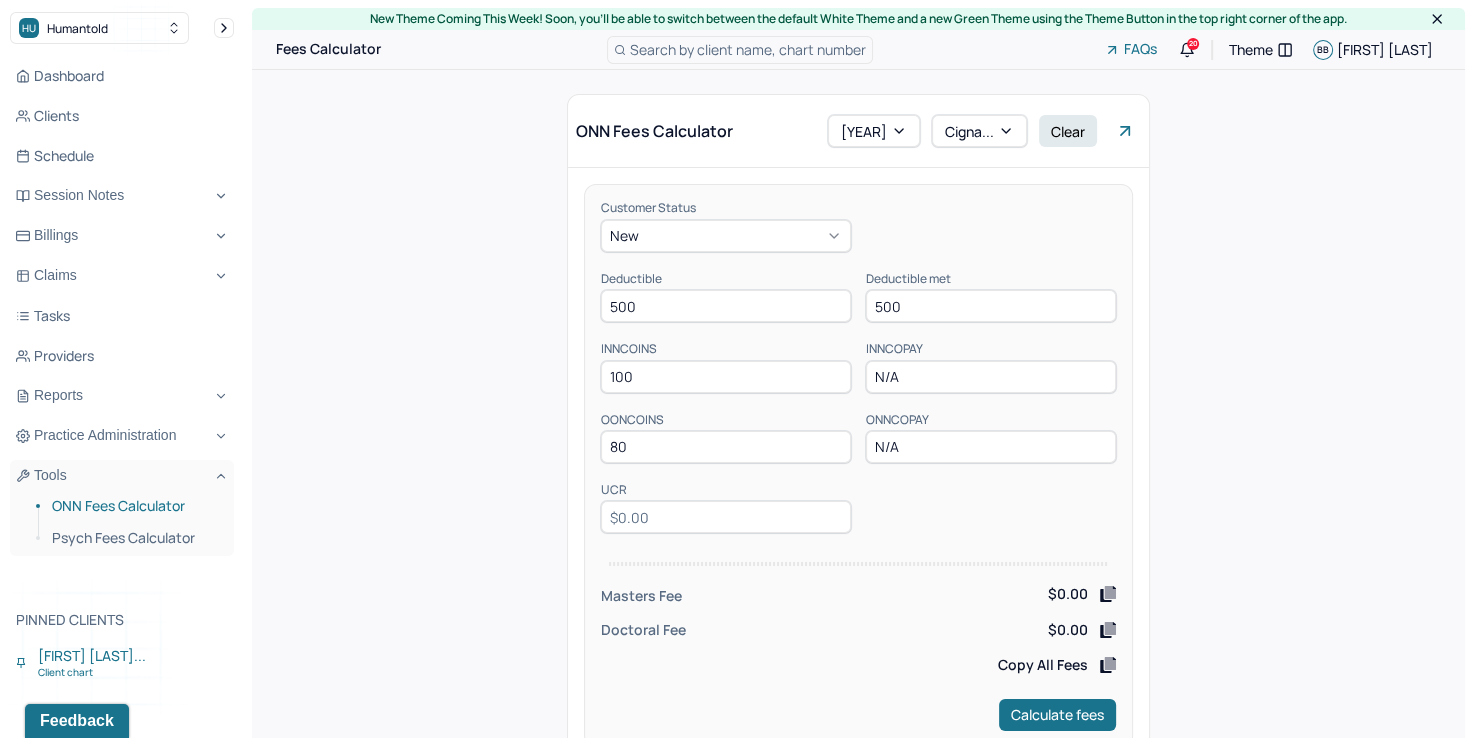 click at bounding box center (726, 517) 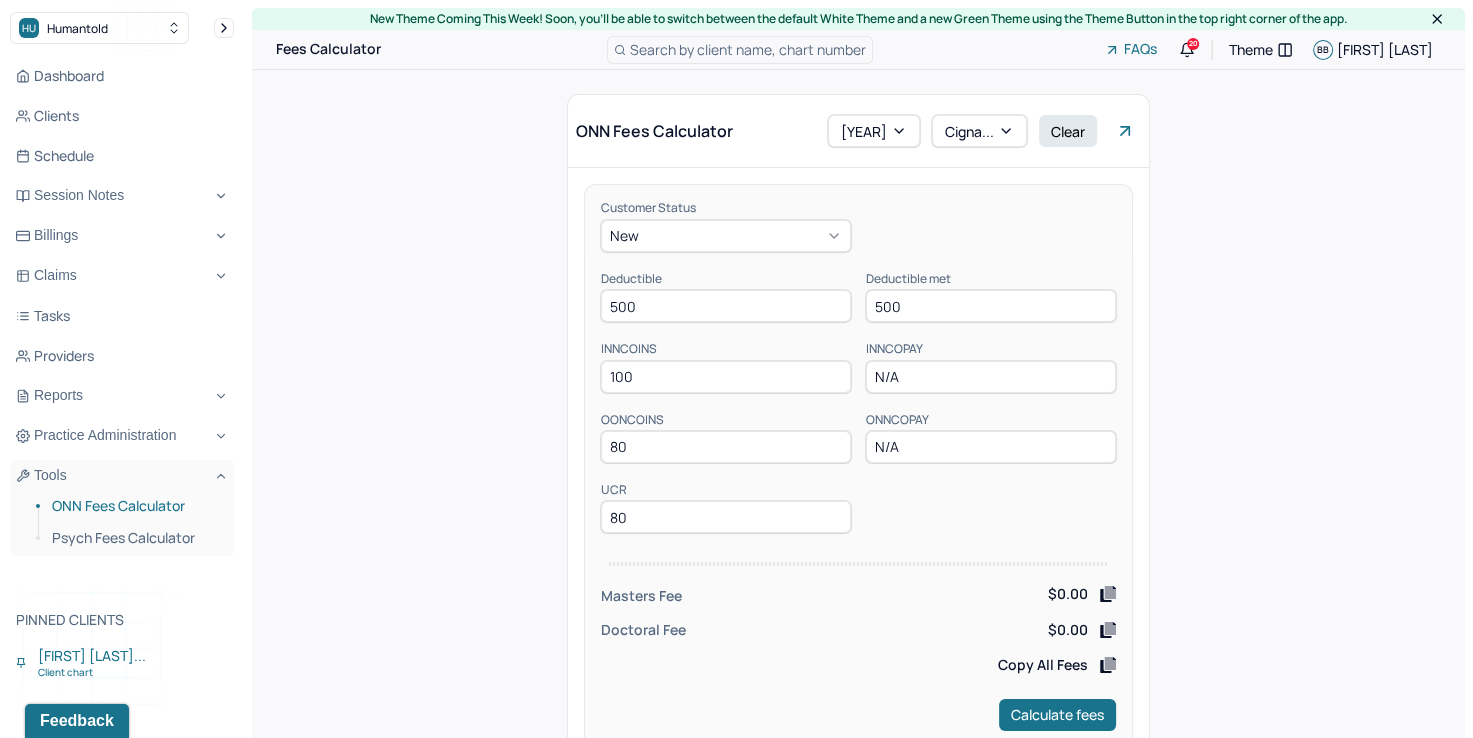 type on "80" 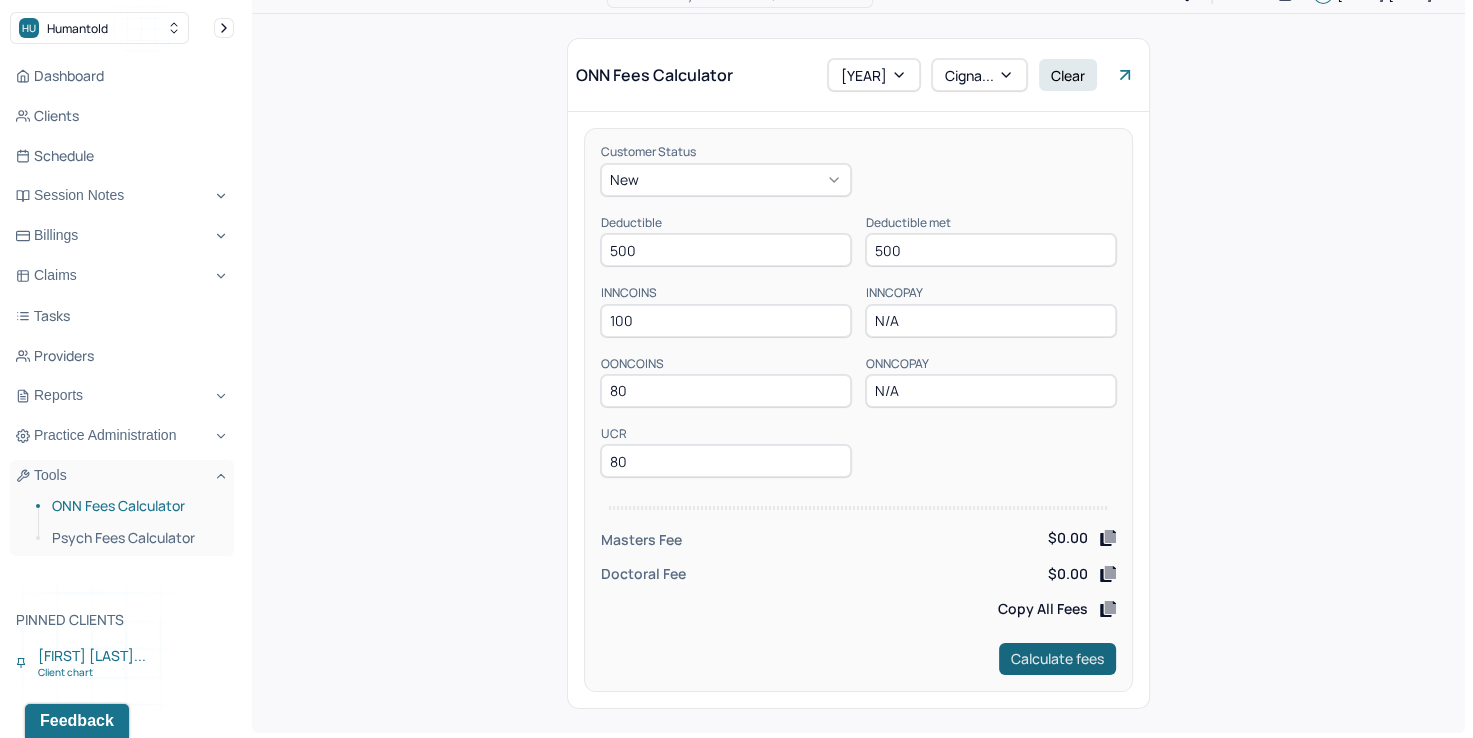 click on "Calculate fees" at bounding box center (1057, 659) 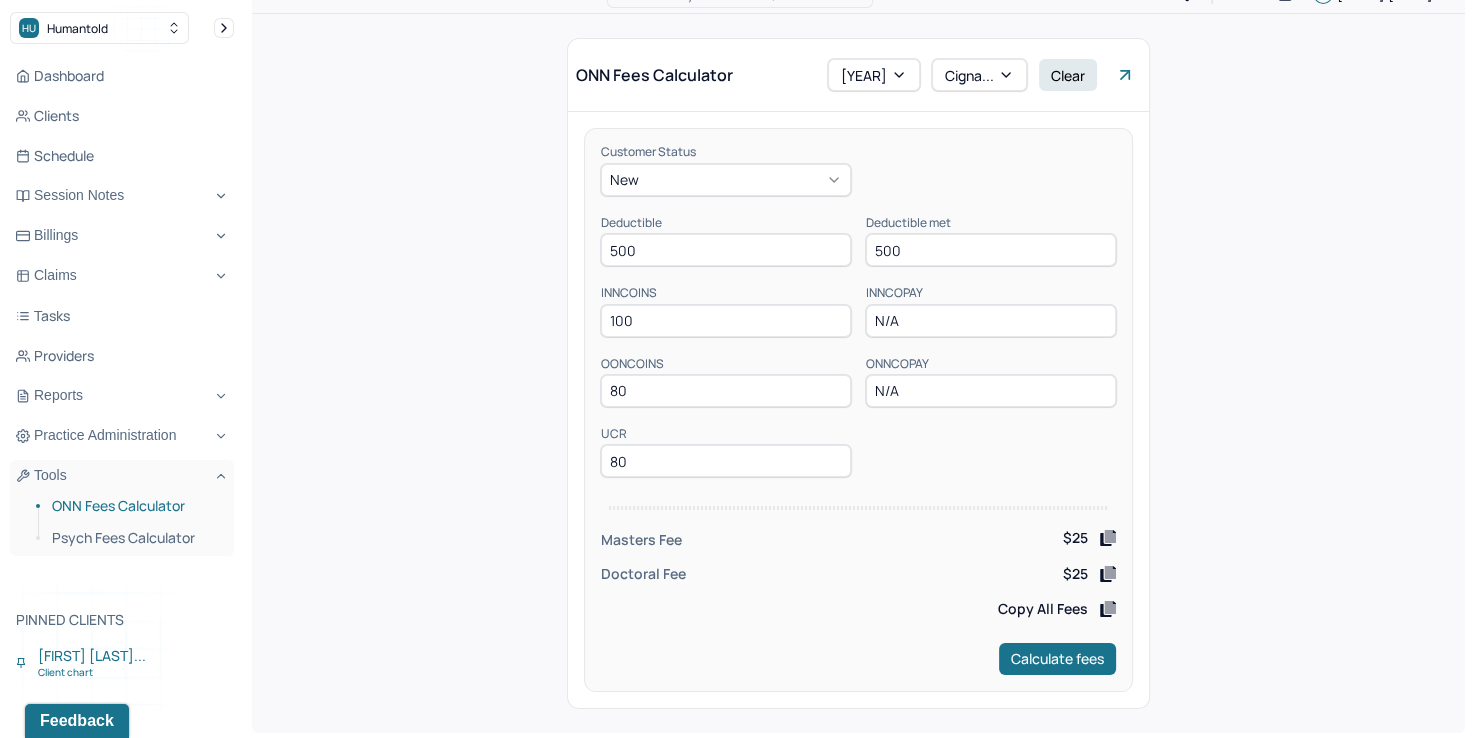 click on "ONN Fees Calculator" at bounding box center [135, 506] 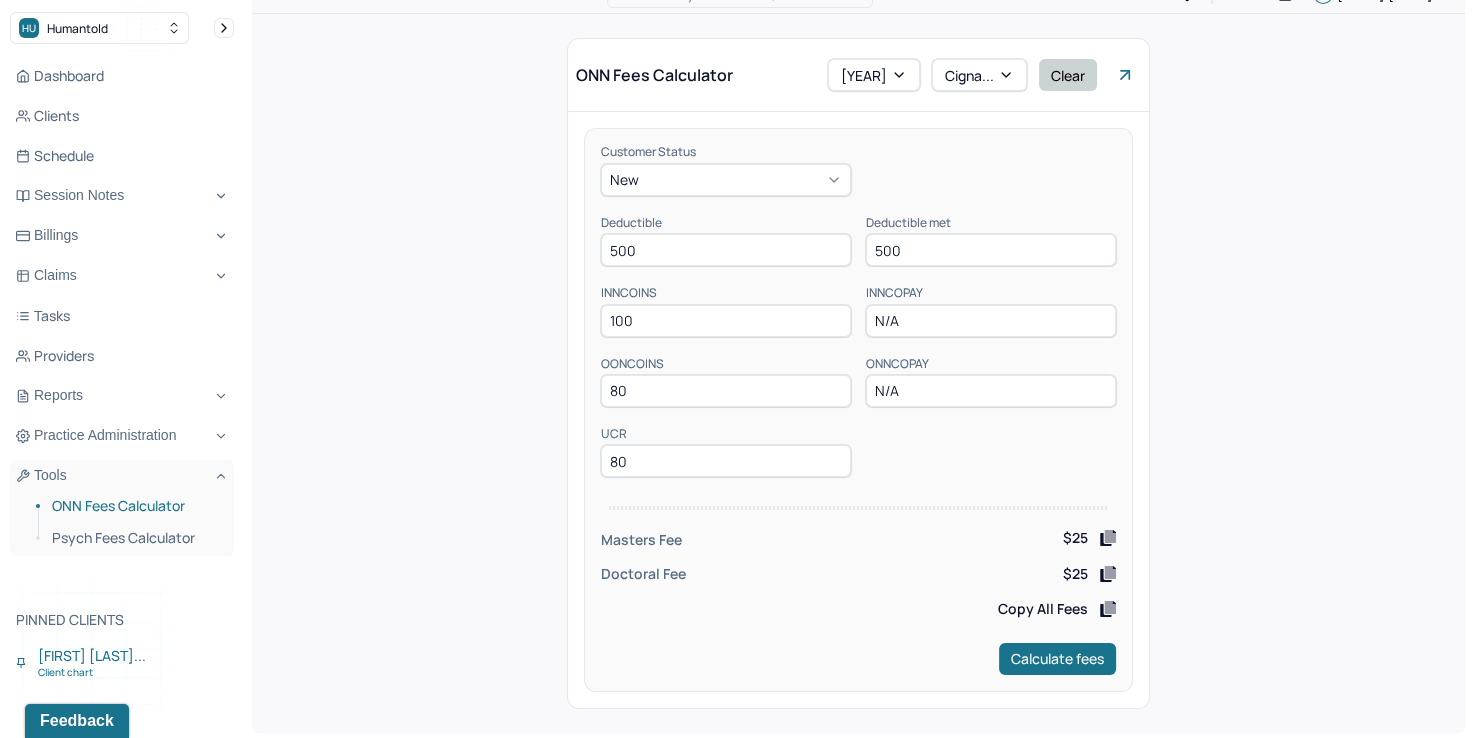click on "Clear" at bounding box center (1068, 75) 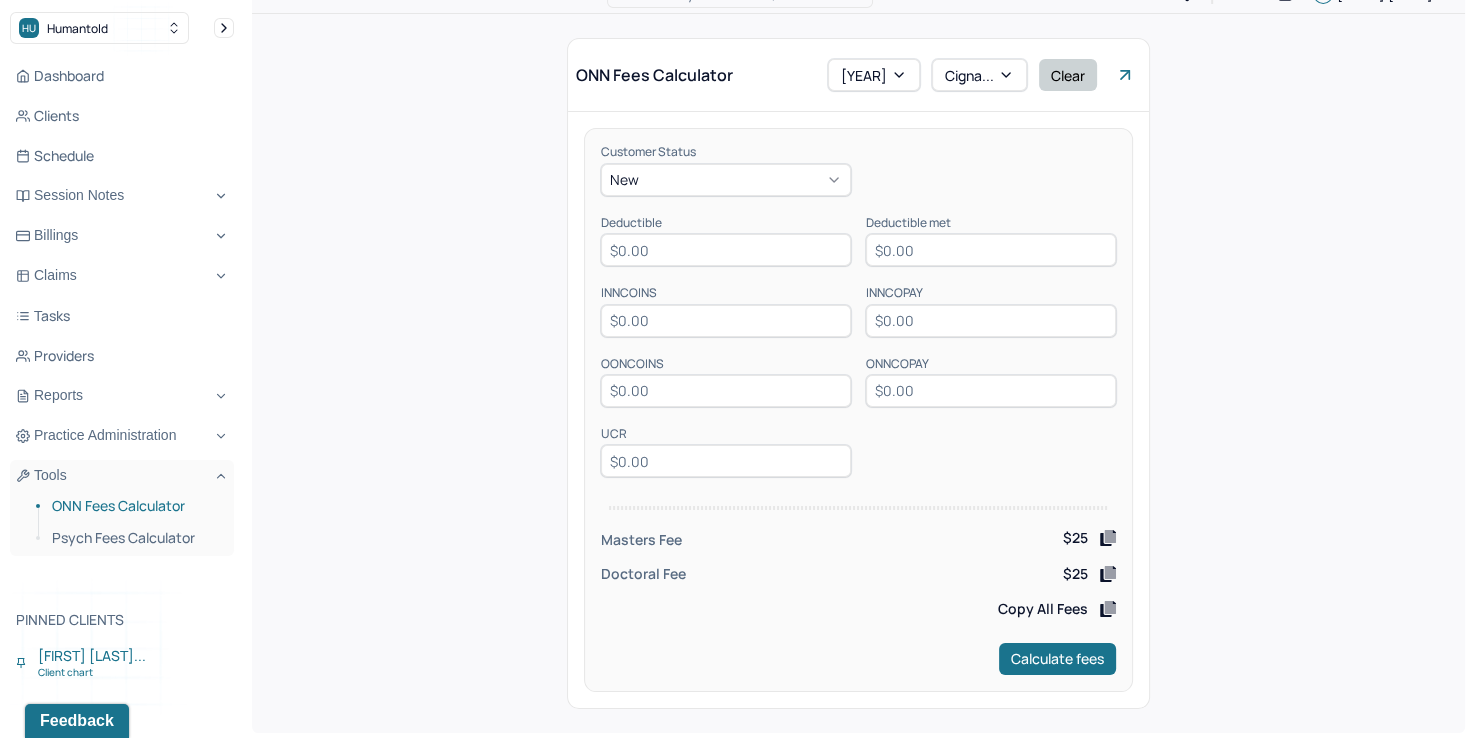 click on "Clear" at bounding box center (1068, 75) 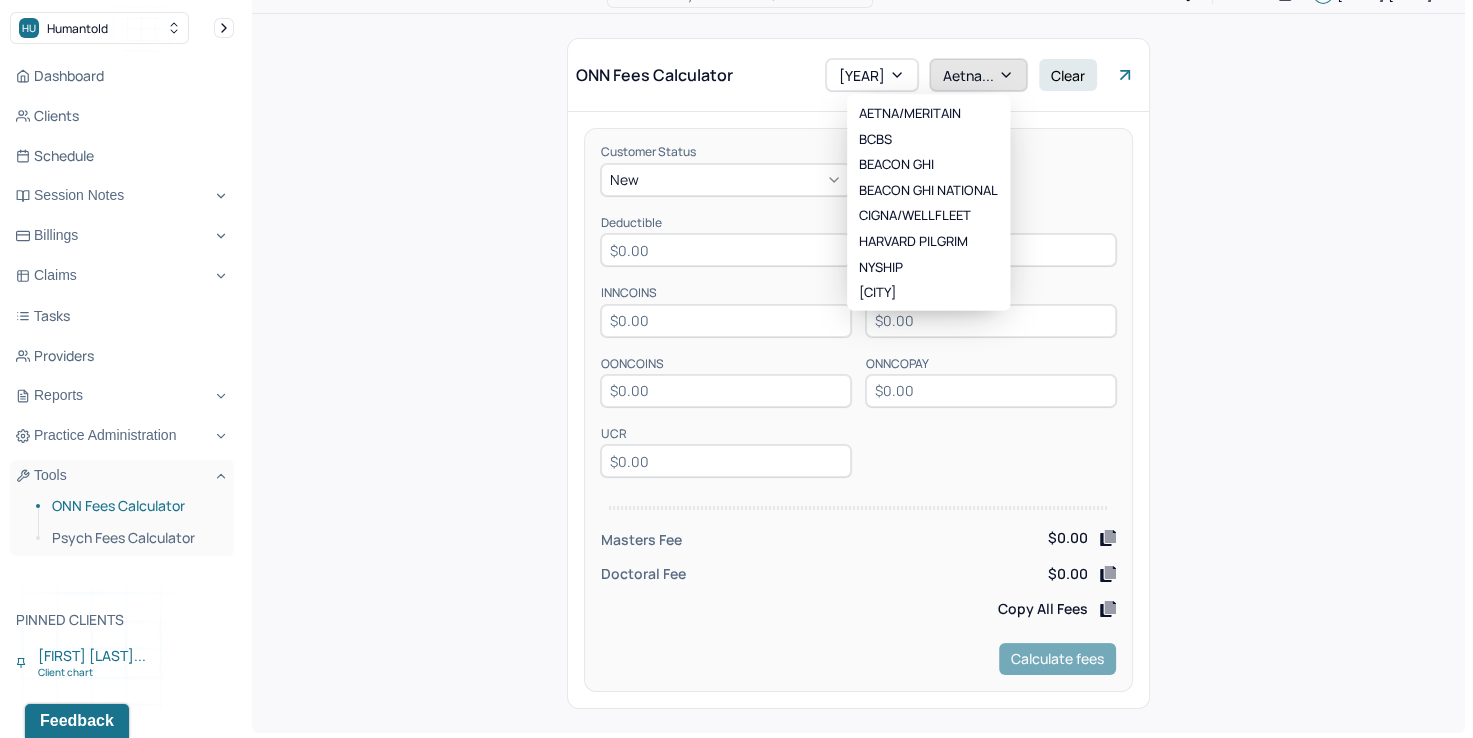 click on "Aetna..." at bounding box center (978, 75) 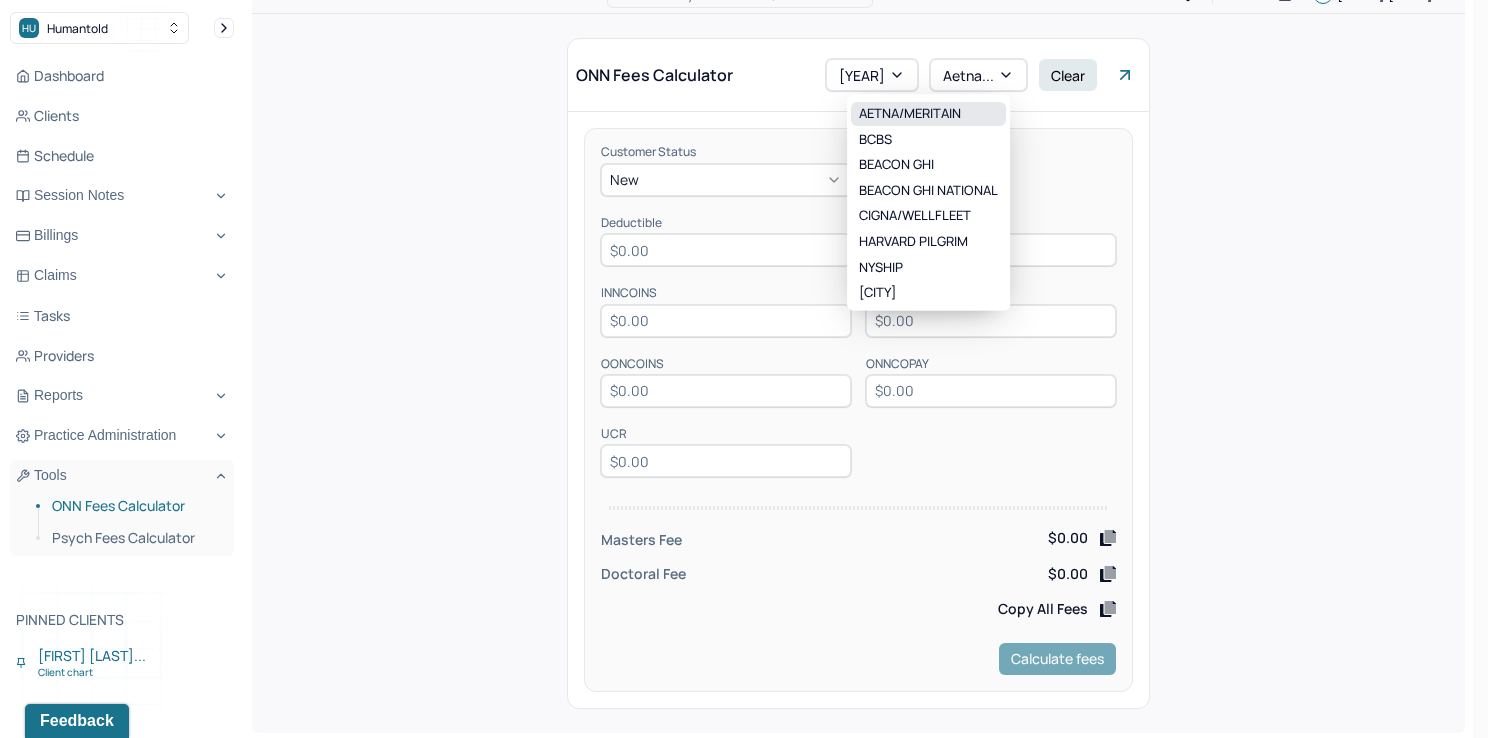 click on "AETNA/MERITAIN" at bounding box center [928, 114] 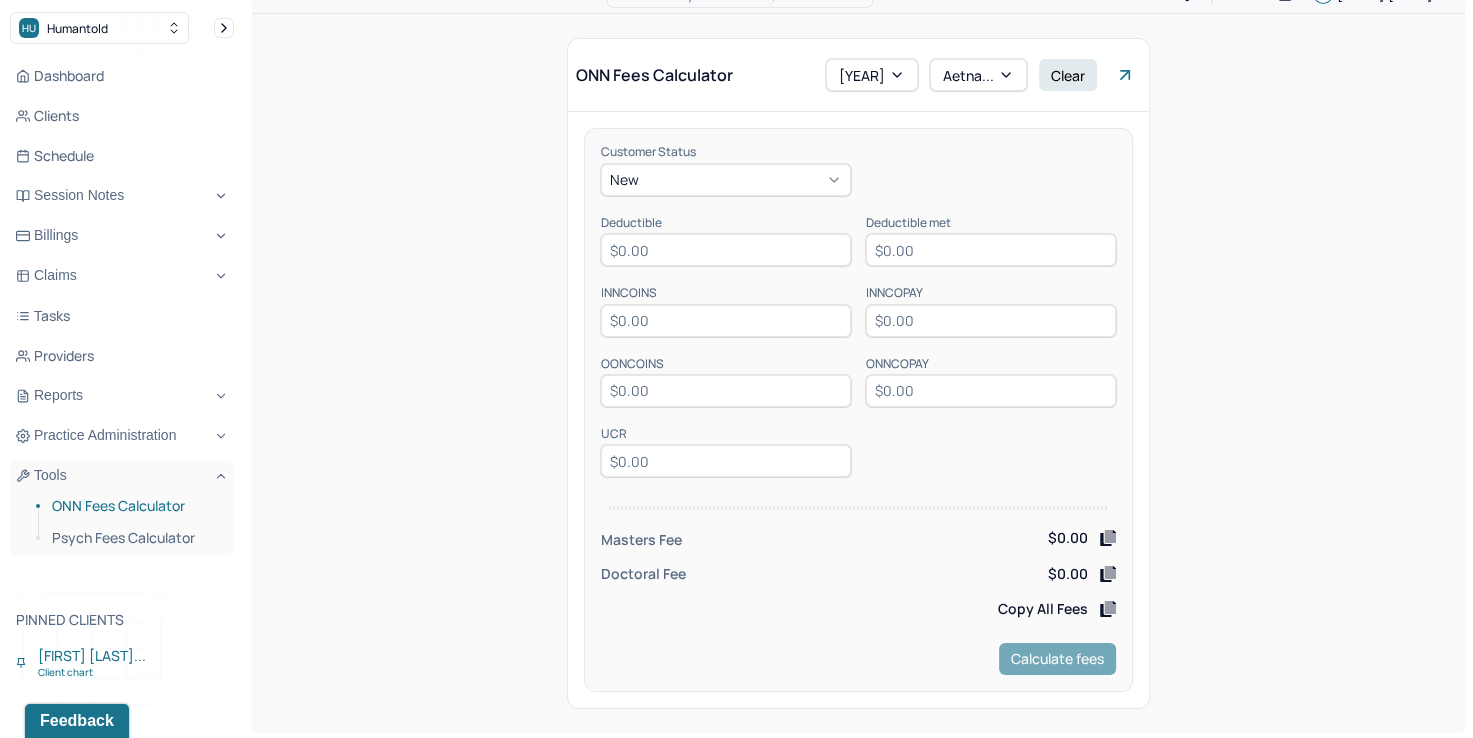 click at bounding box center (726, 250) 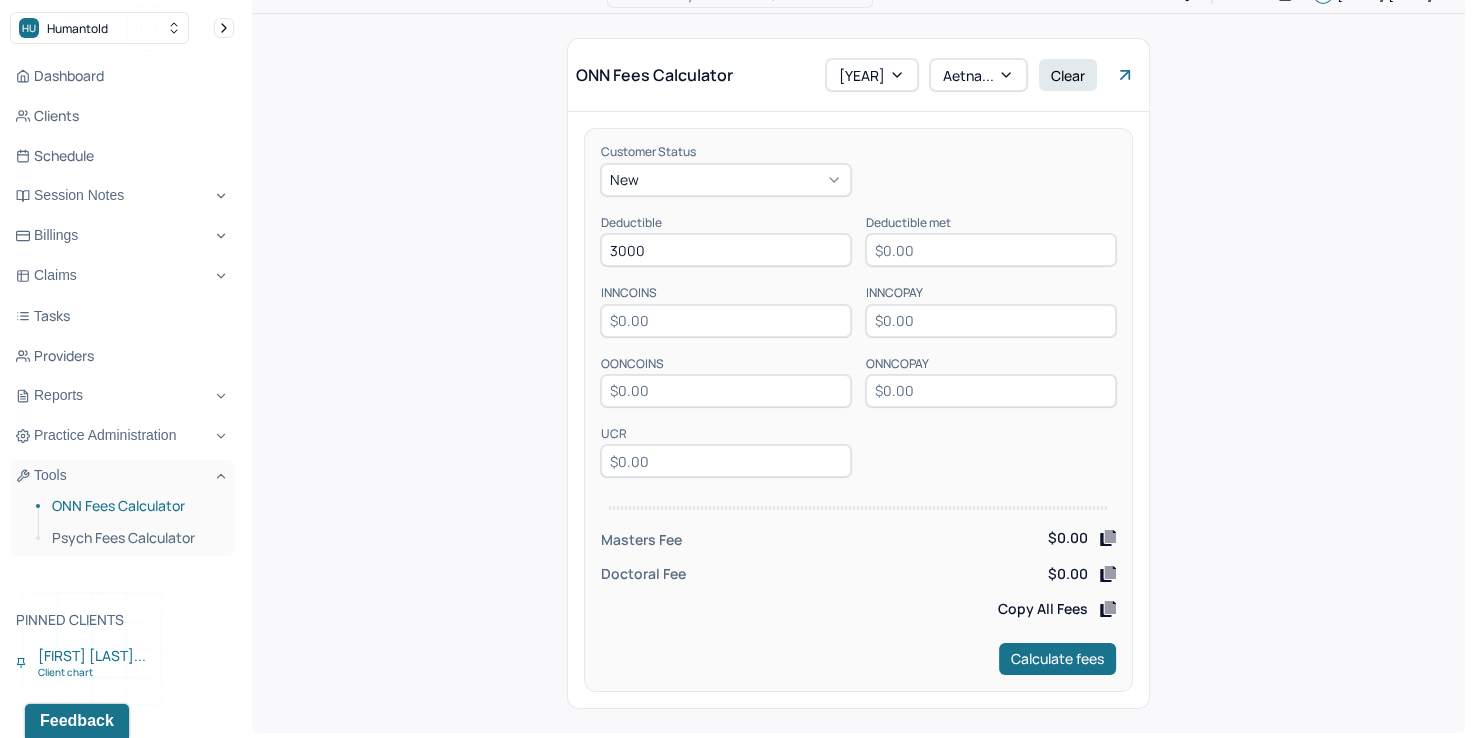 type on "3000" 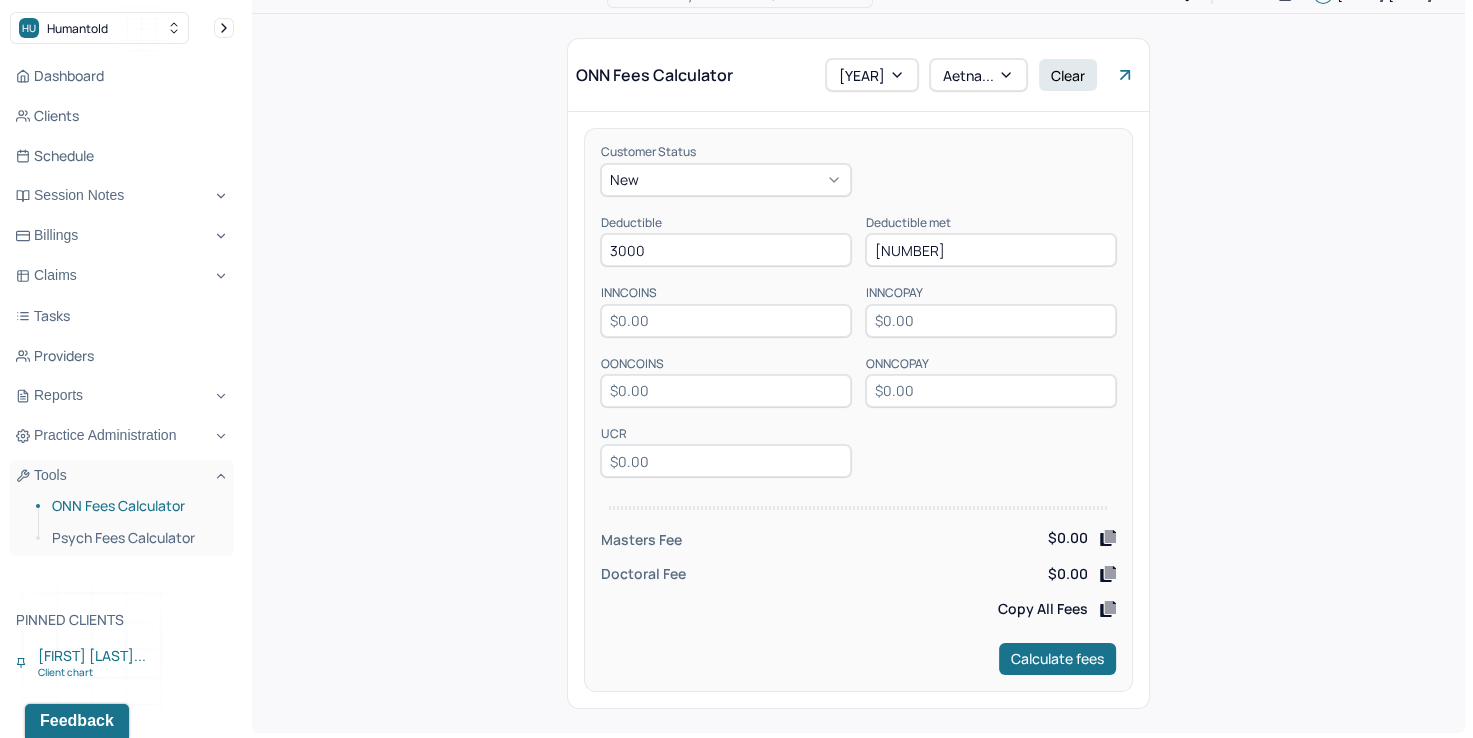 type on "[NUMBER]" 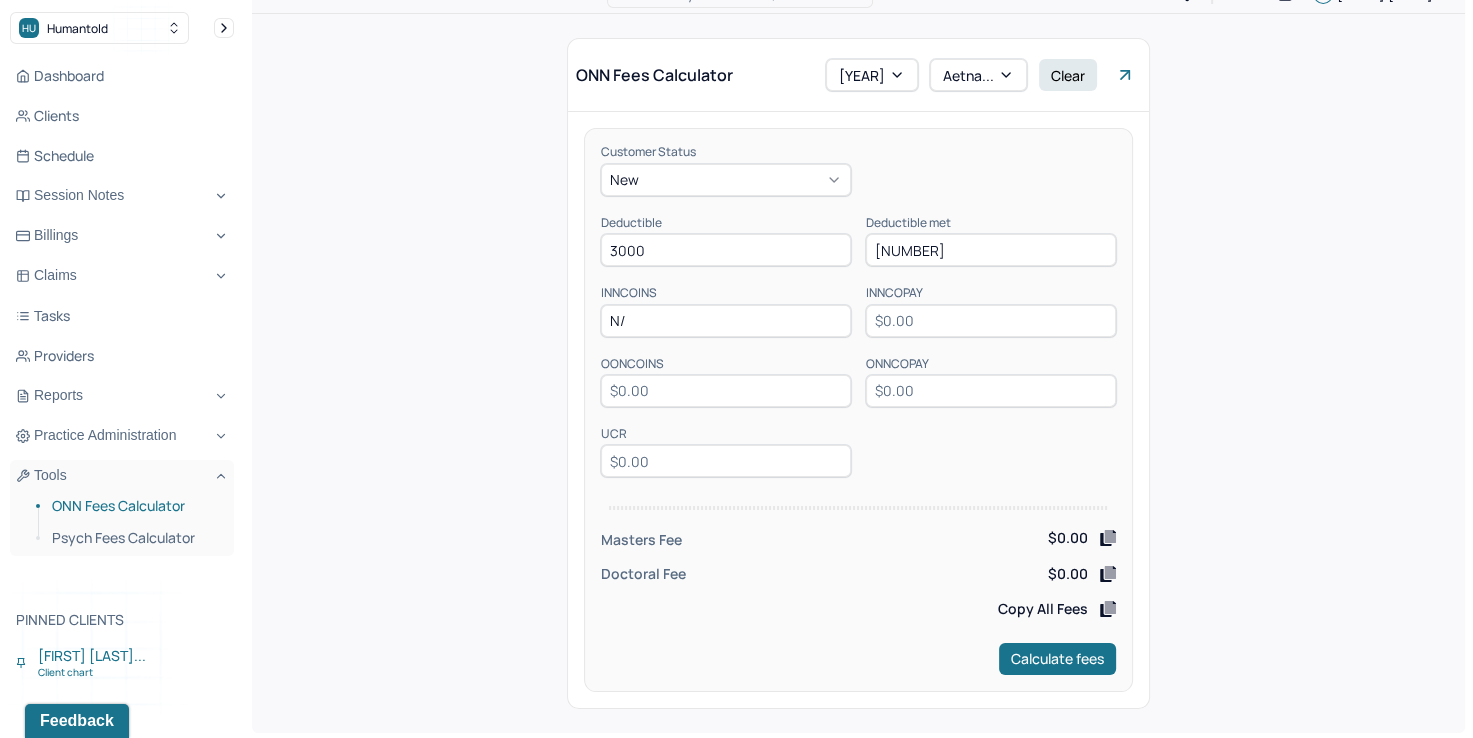 type on "N/A" 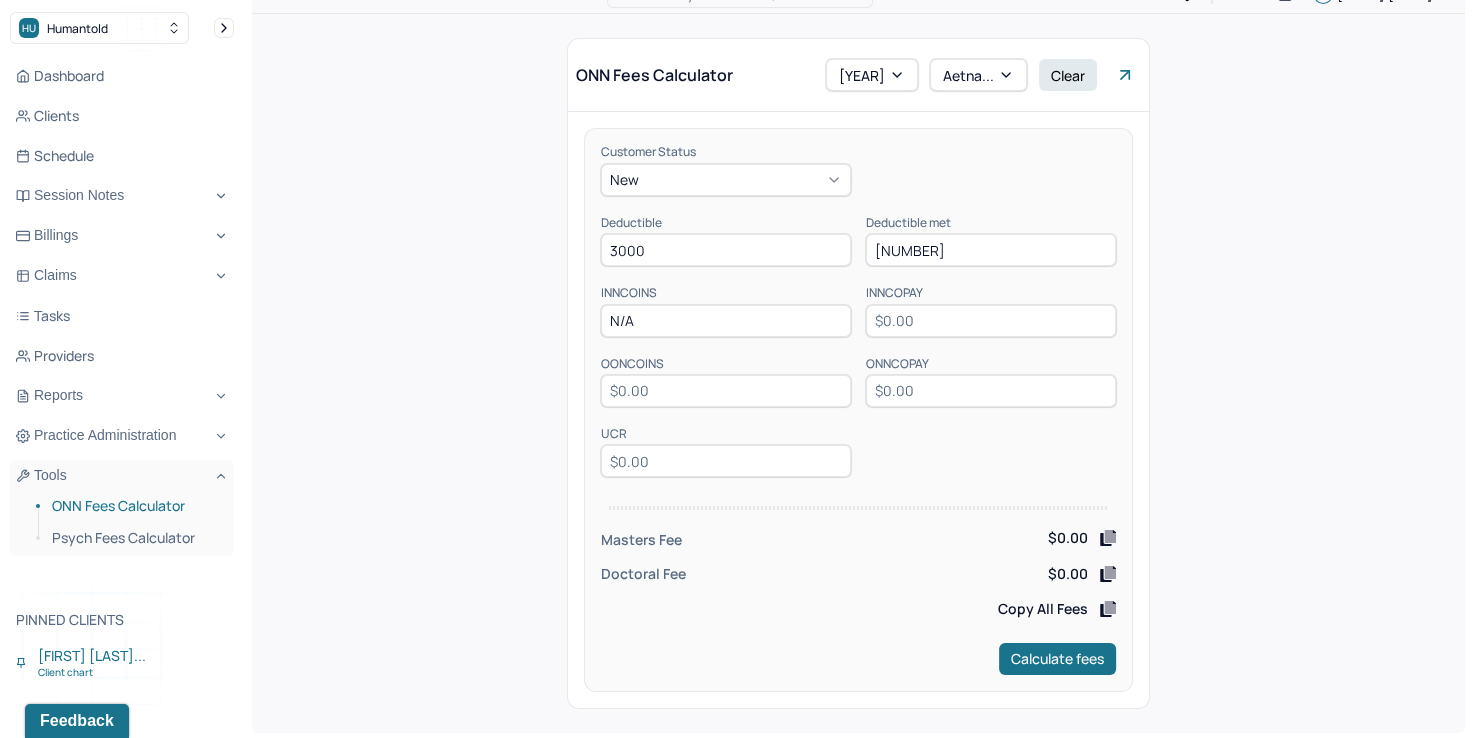 click at bounding box center [991, 321] 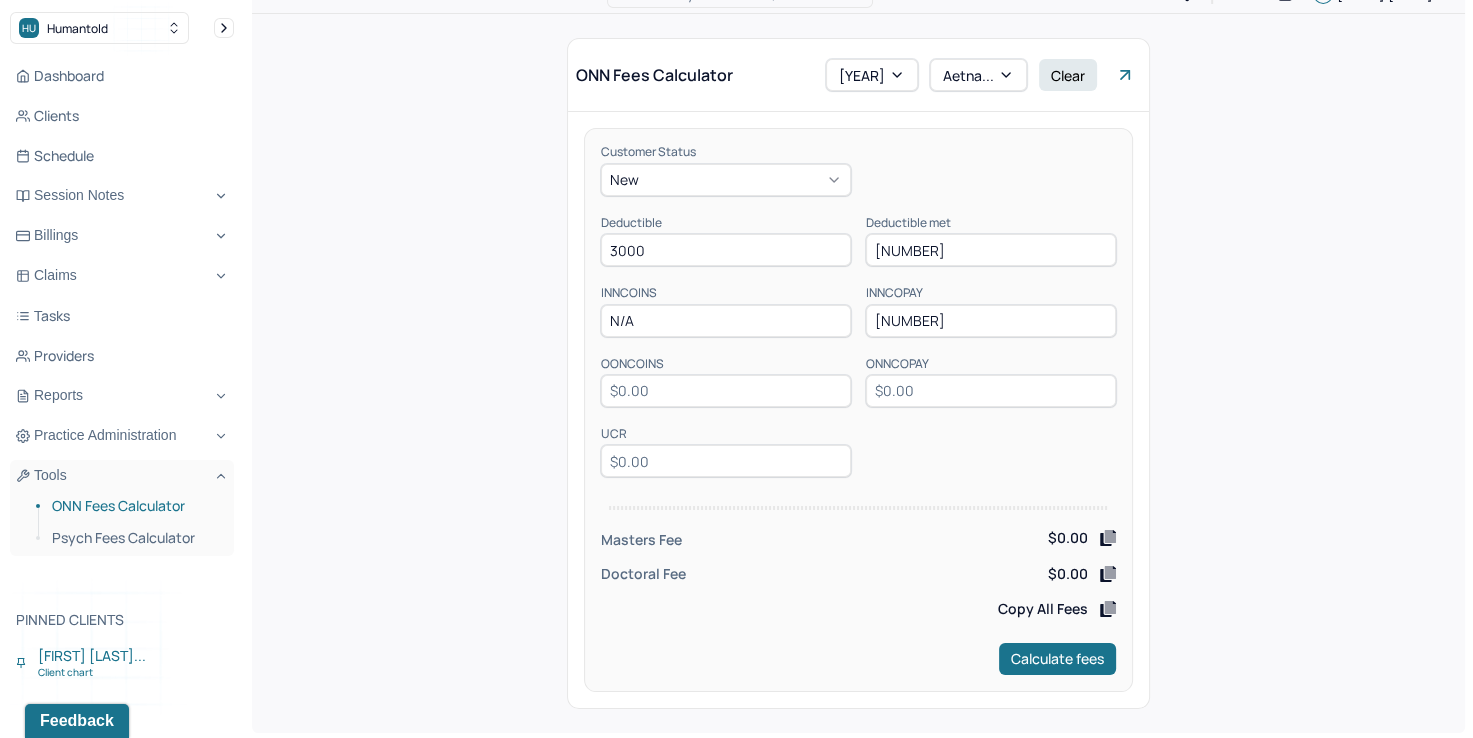 type on "[NUMBER]" 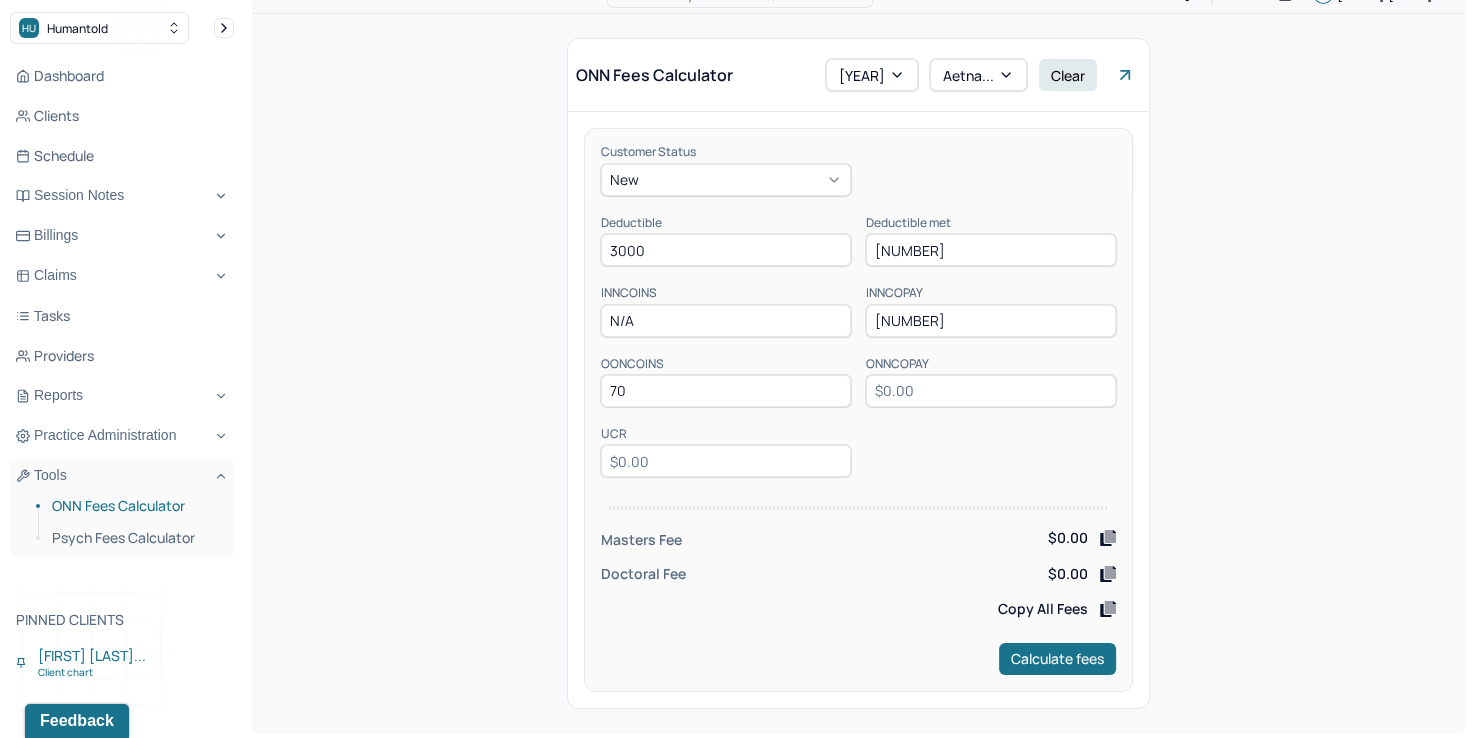 type on "70" 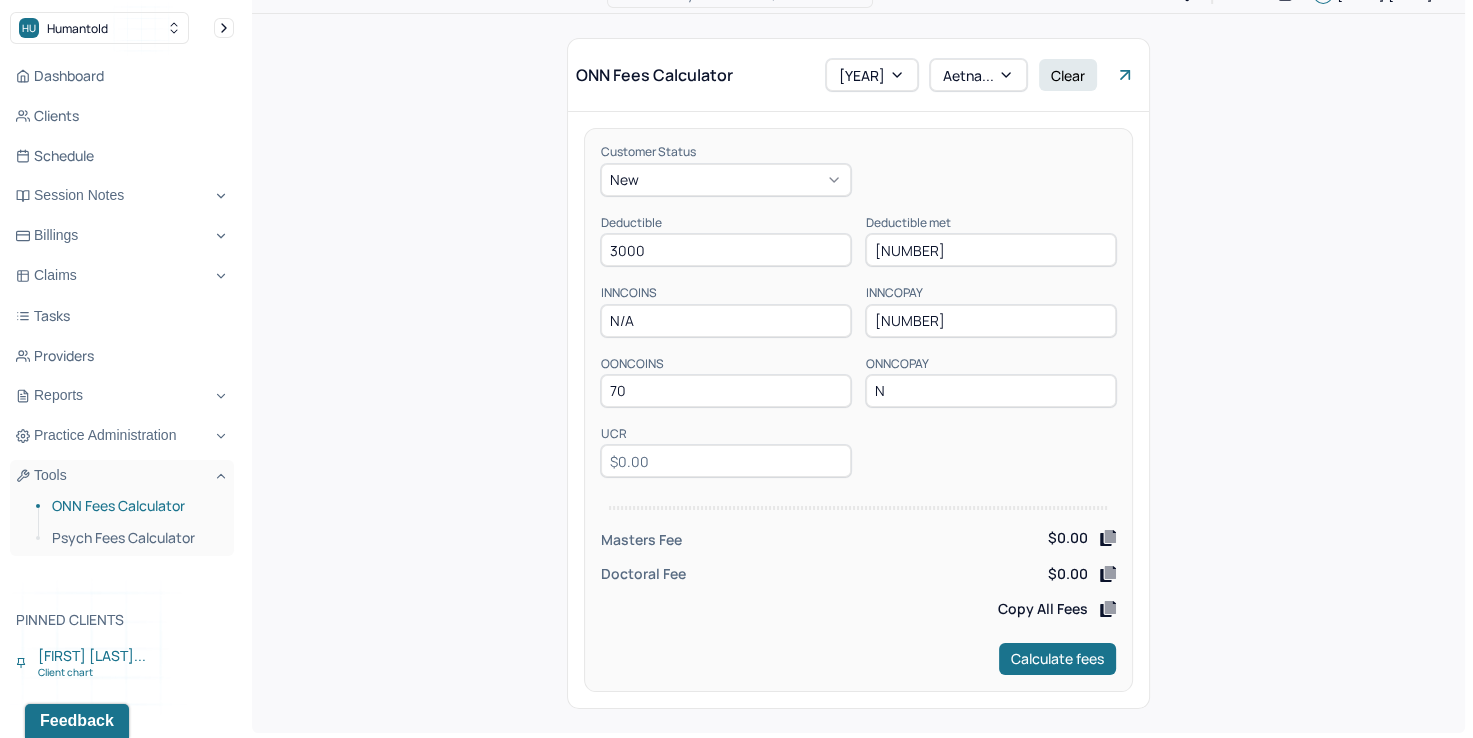 type on "N/A" 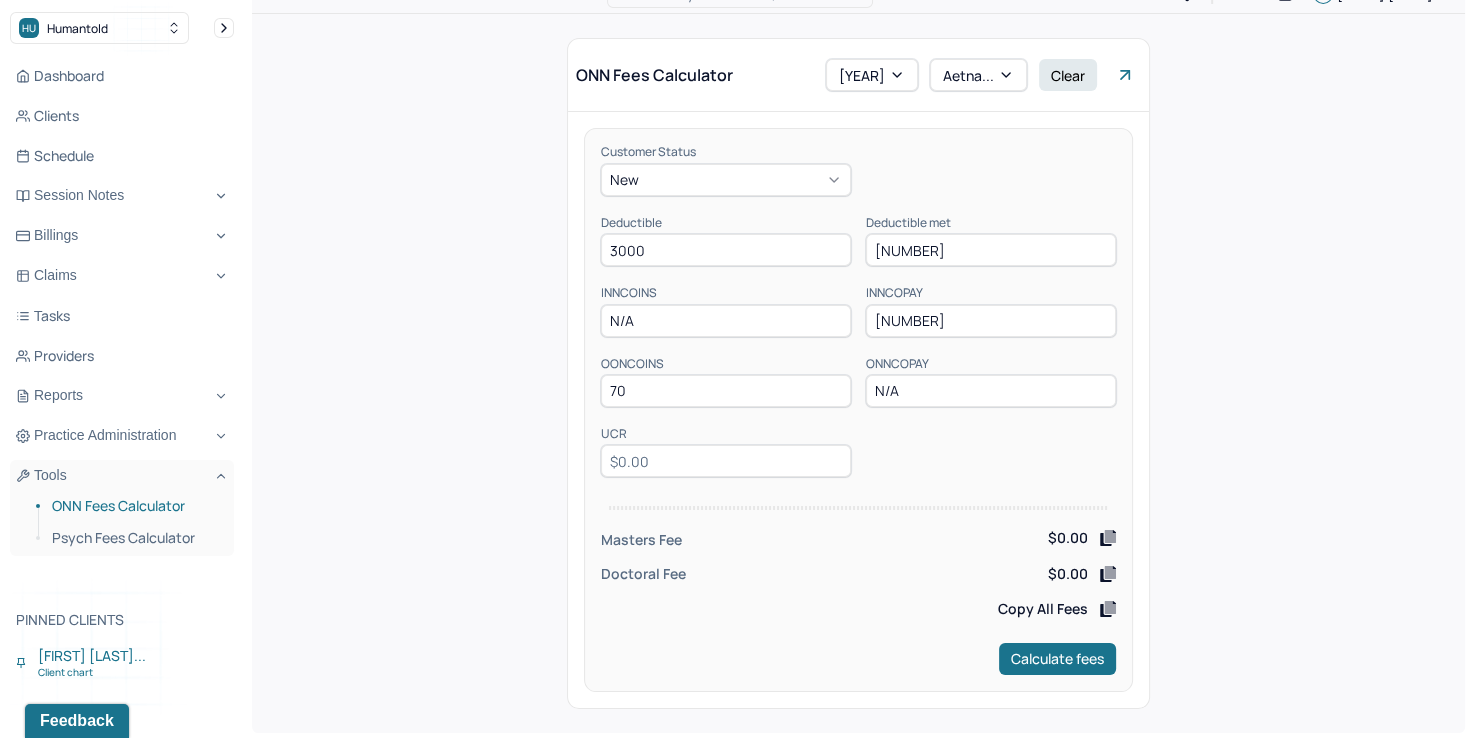 click at bounding box center [726, 461] 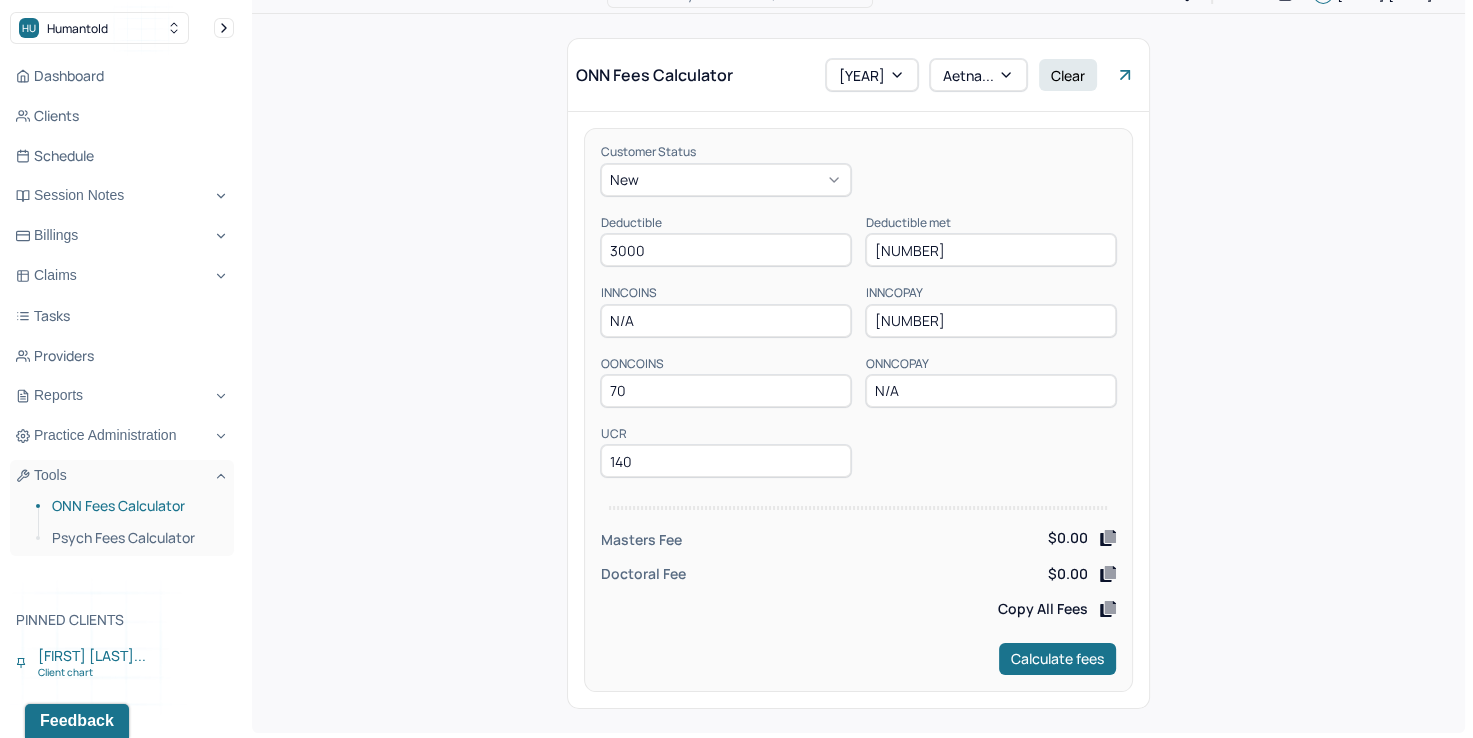 type on "140" 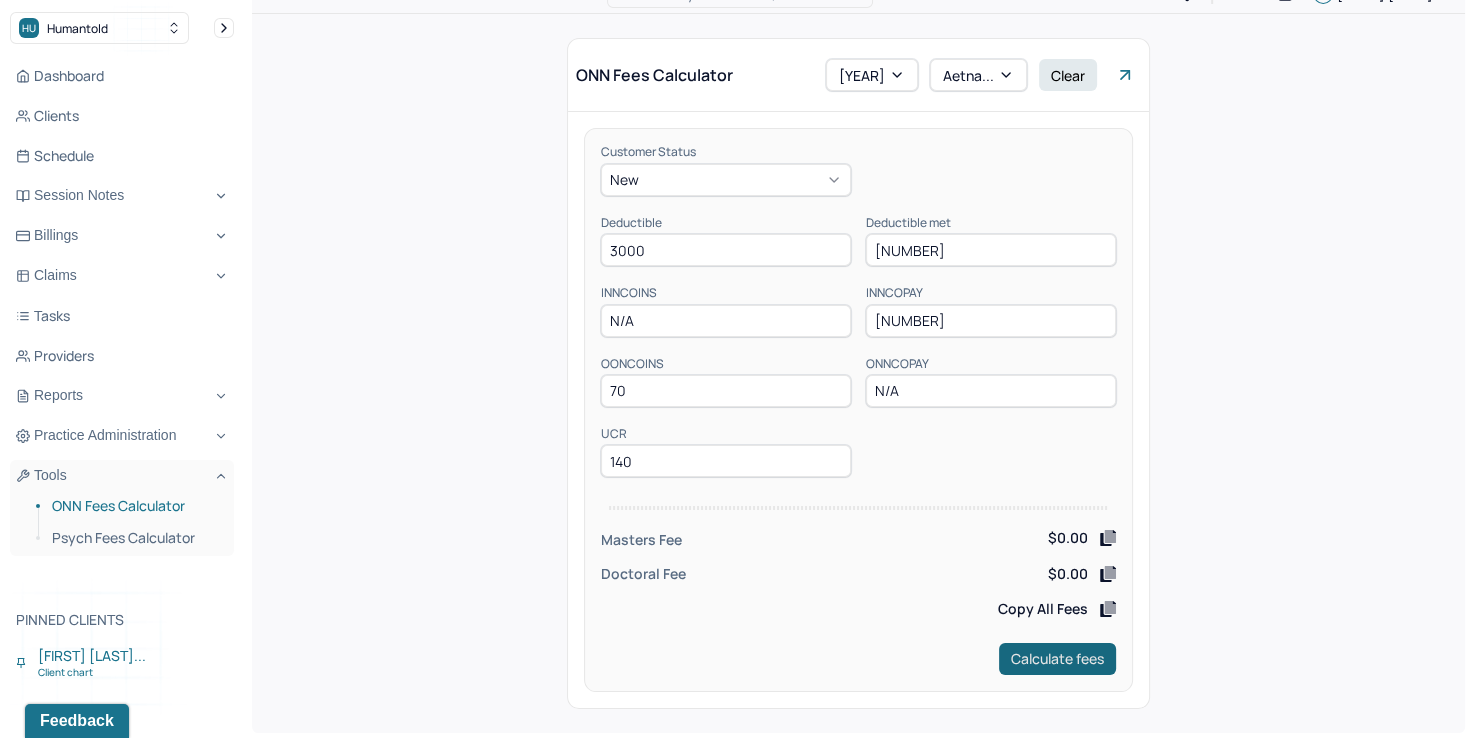 click on "Calculate fees" at bounding box center (1057, 659) 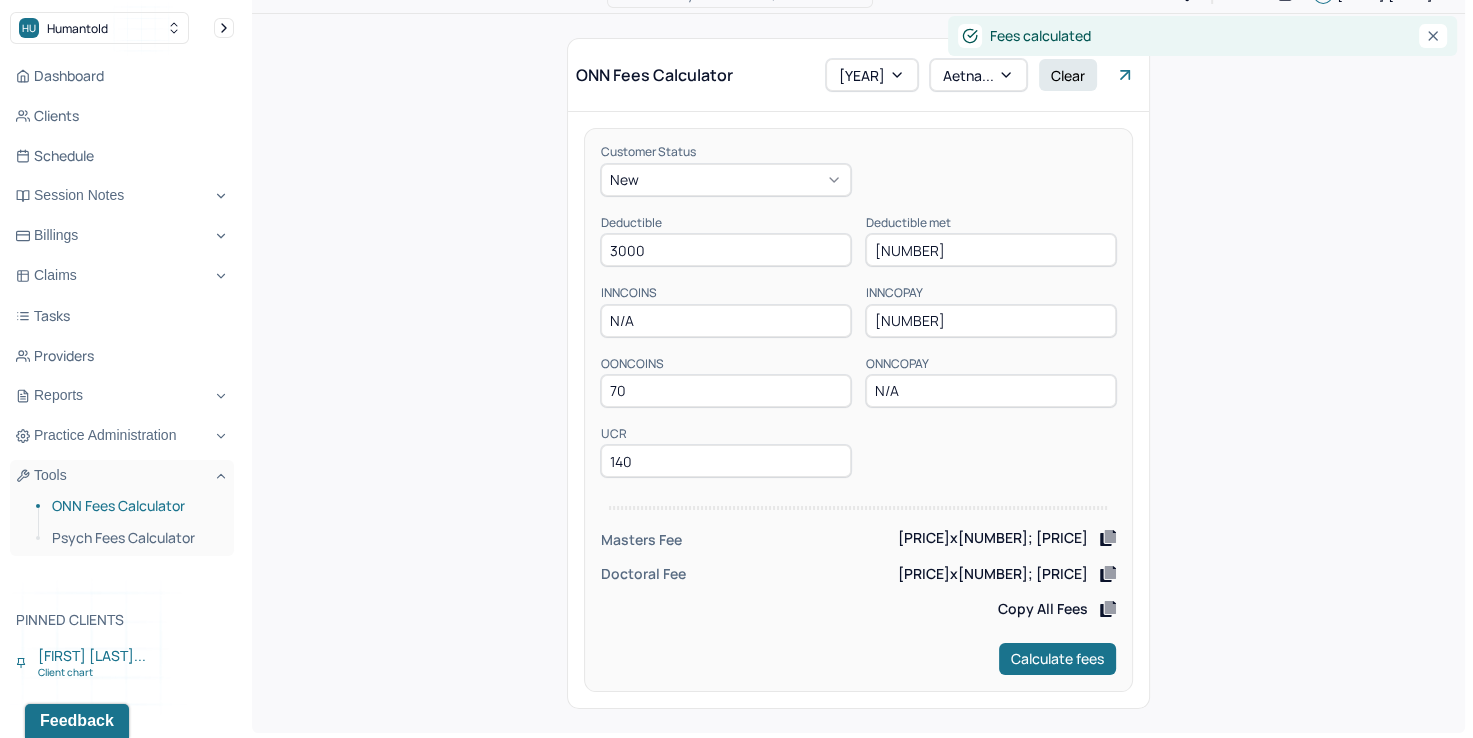 click 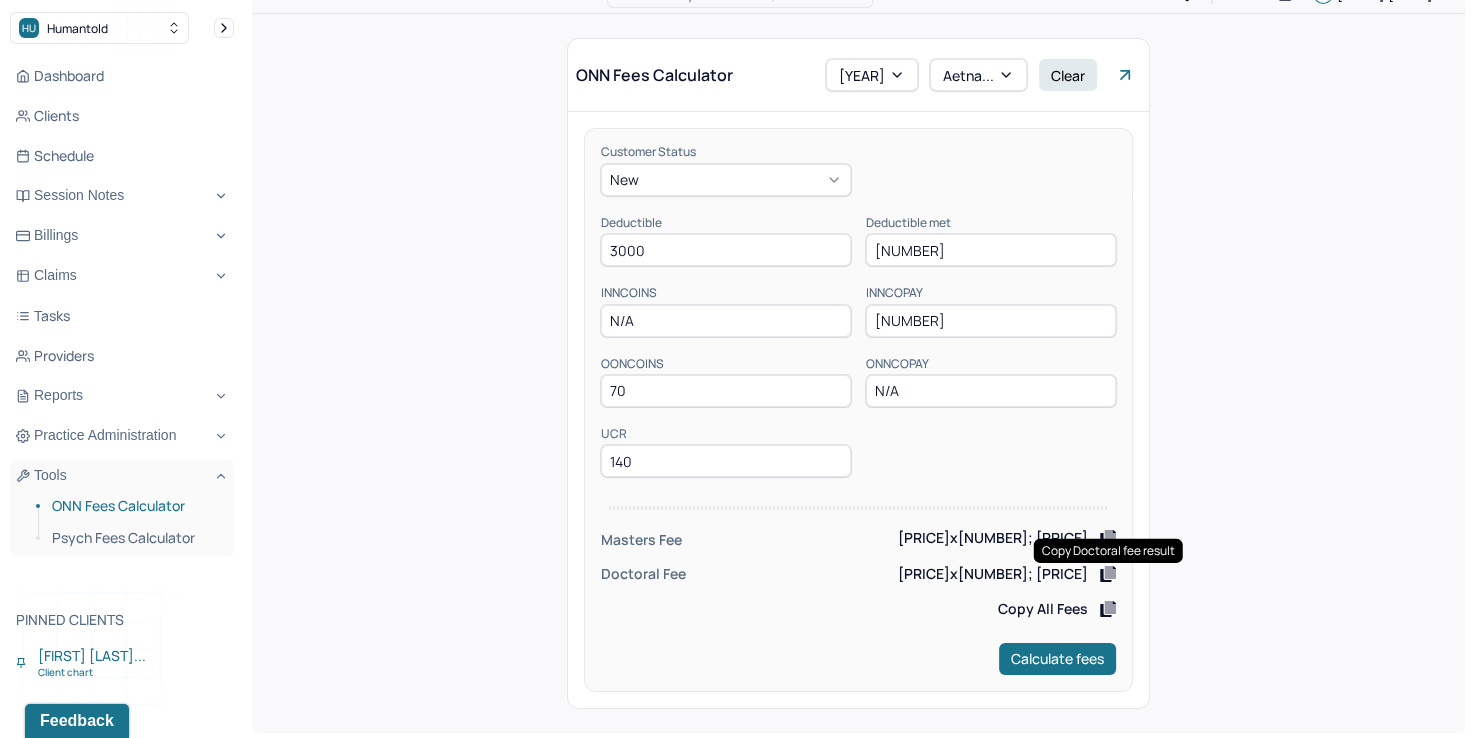 click 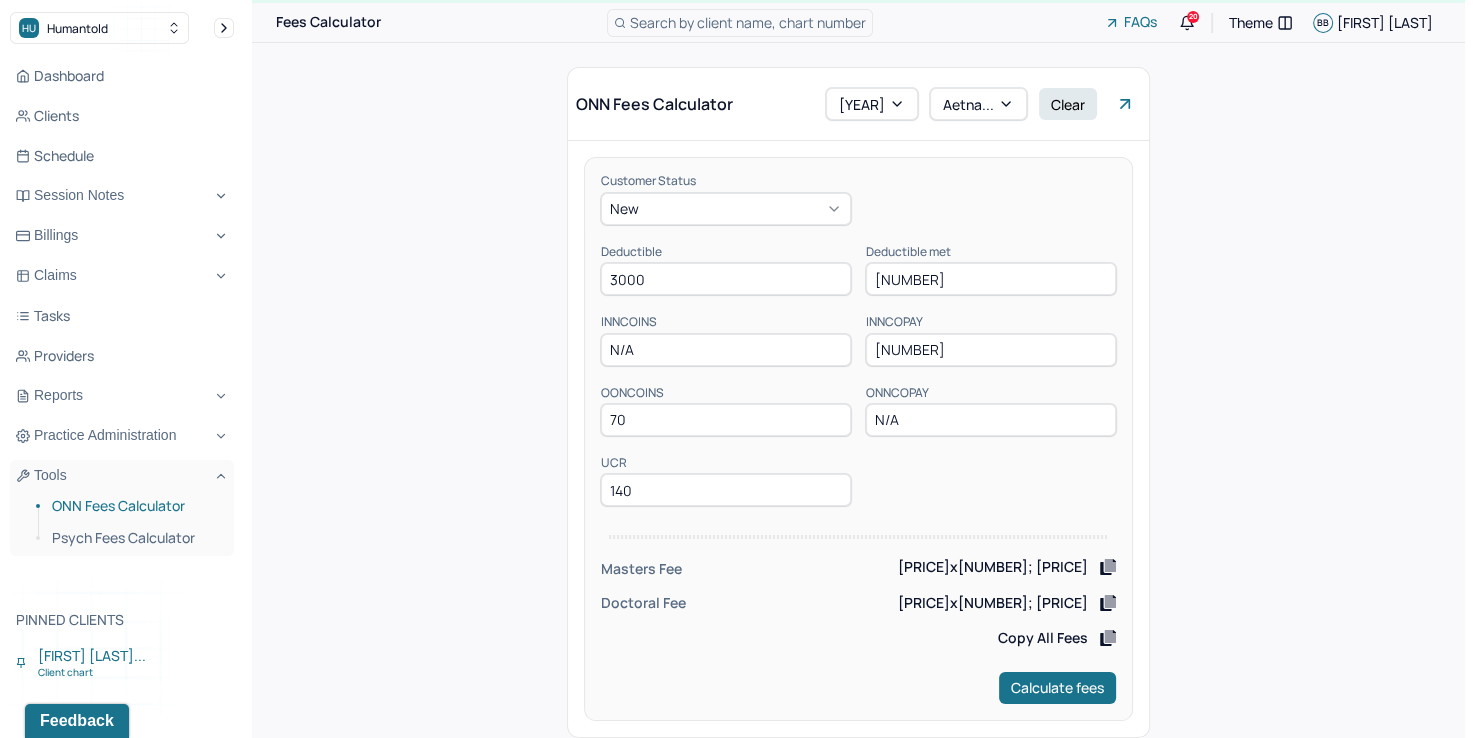 scroll, scrollTop: 0, scrollLeft: 0, axis: both 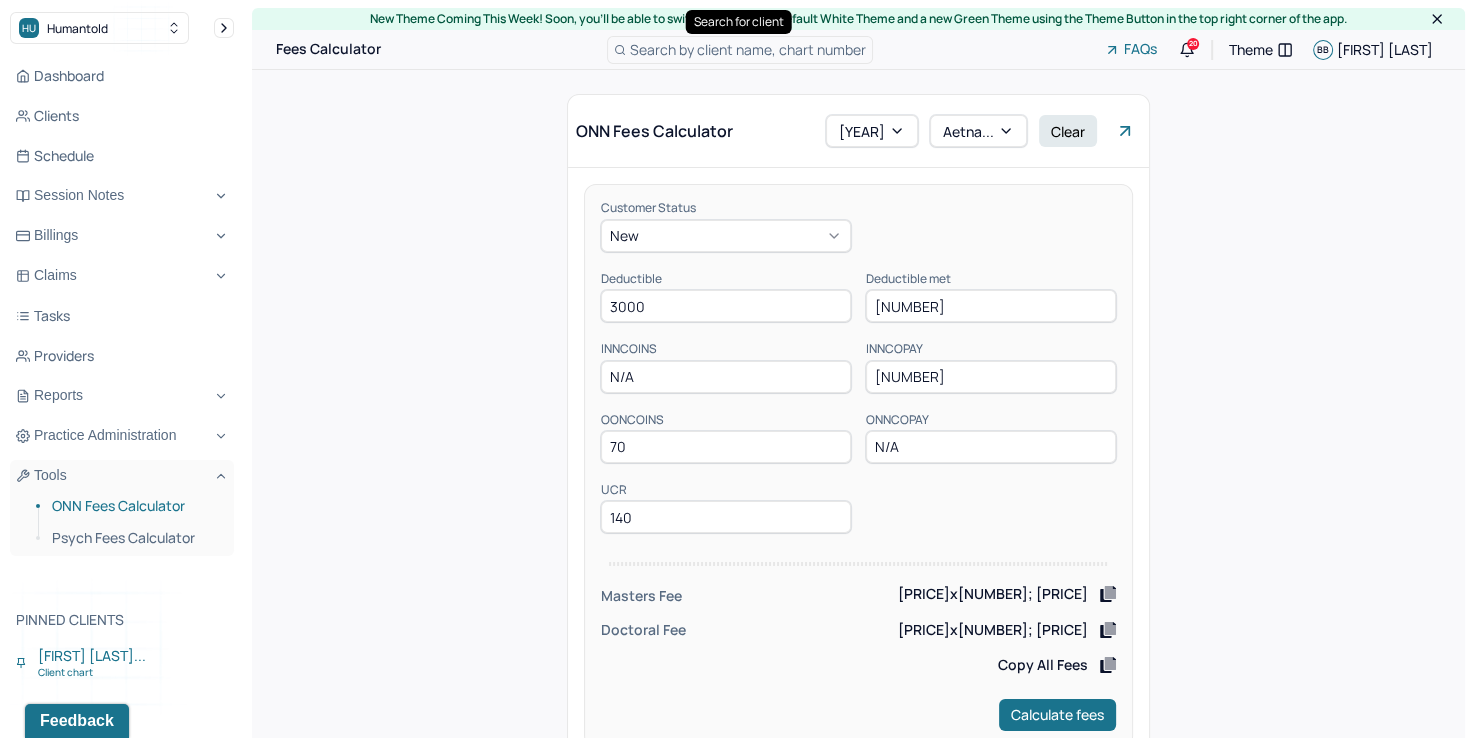 type 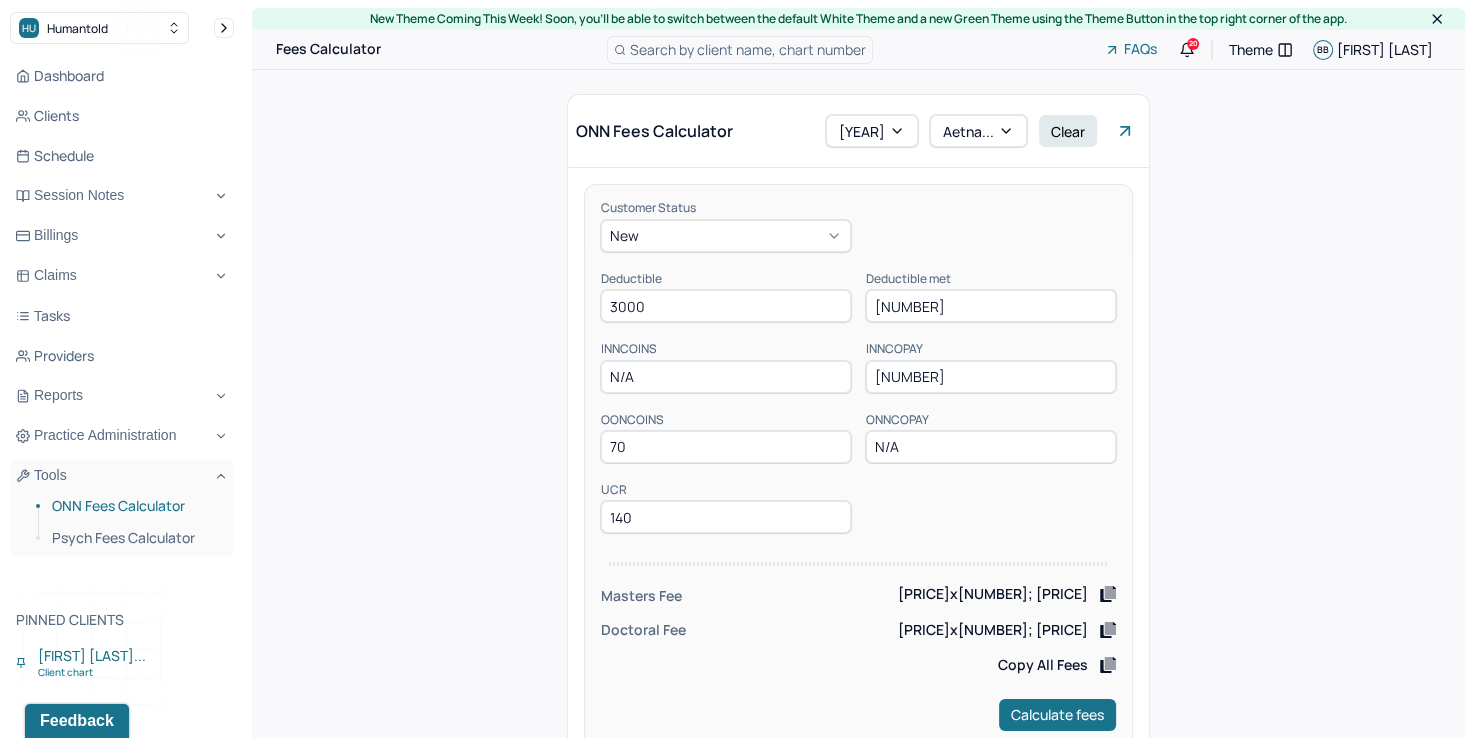 click on "Search by client name, chart number" at bounding box center [748, 49] 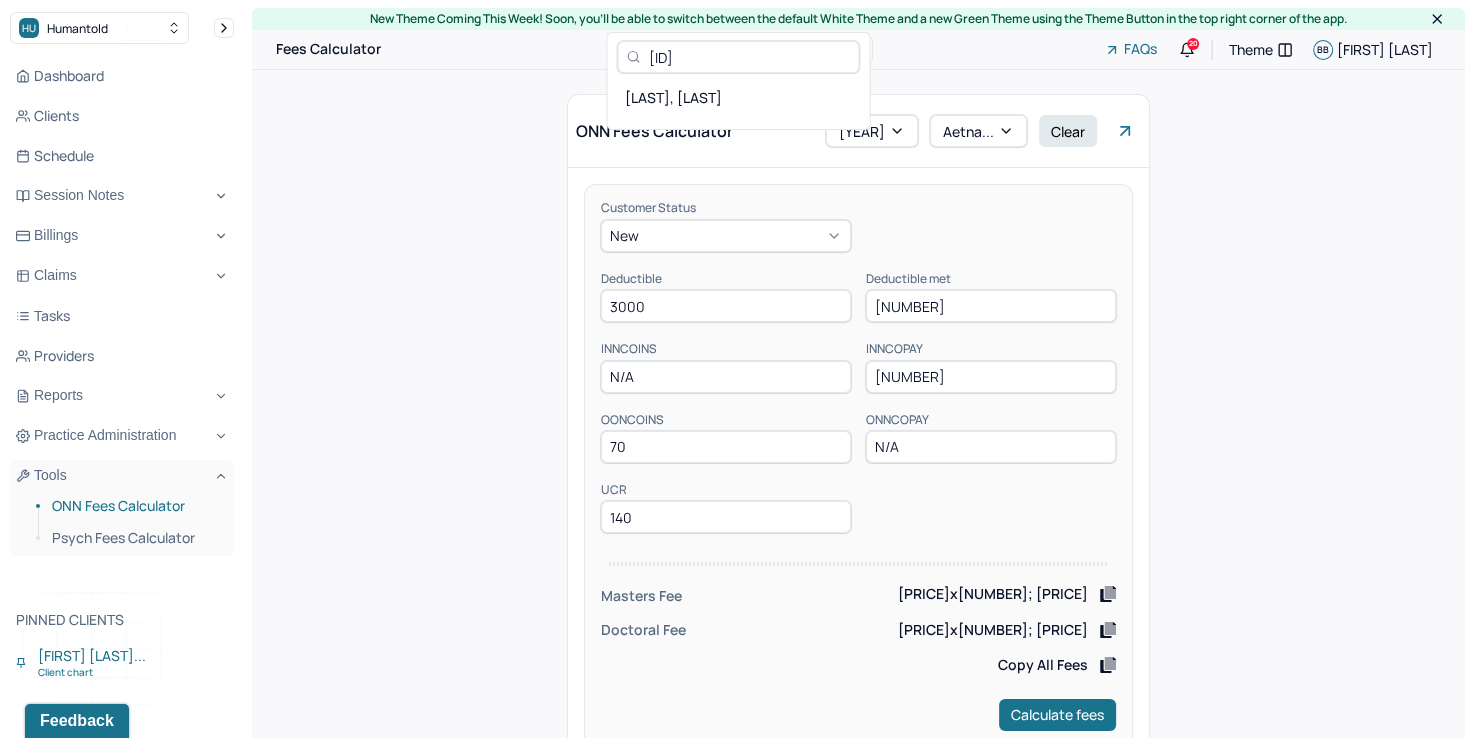 type on "[ID]" 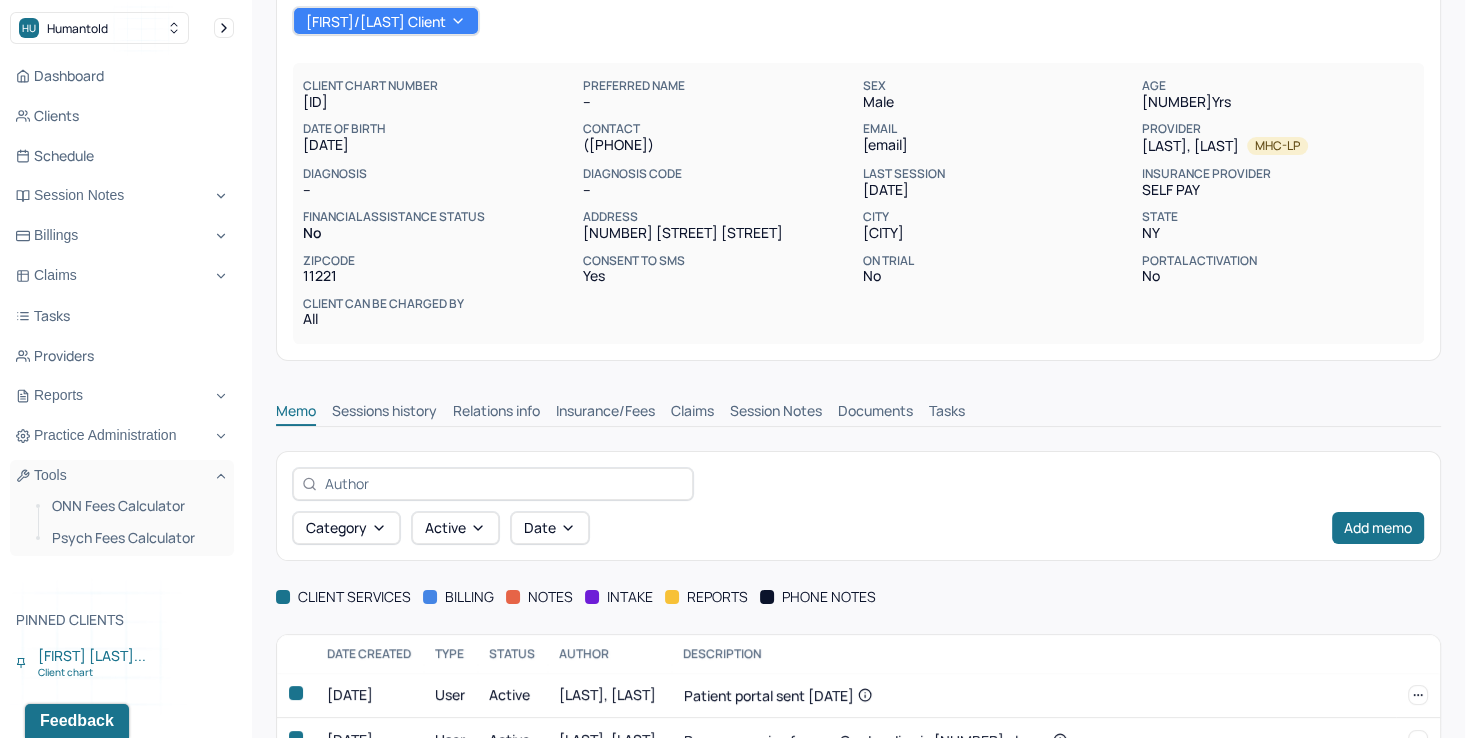 scroll, scrollTop: 200, scrollLeft: 0, axis: vertical 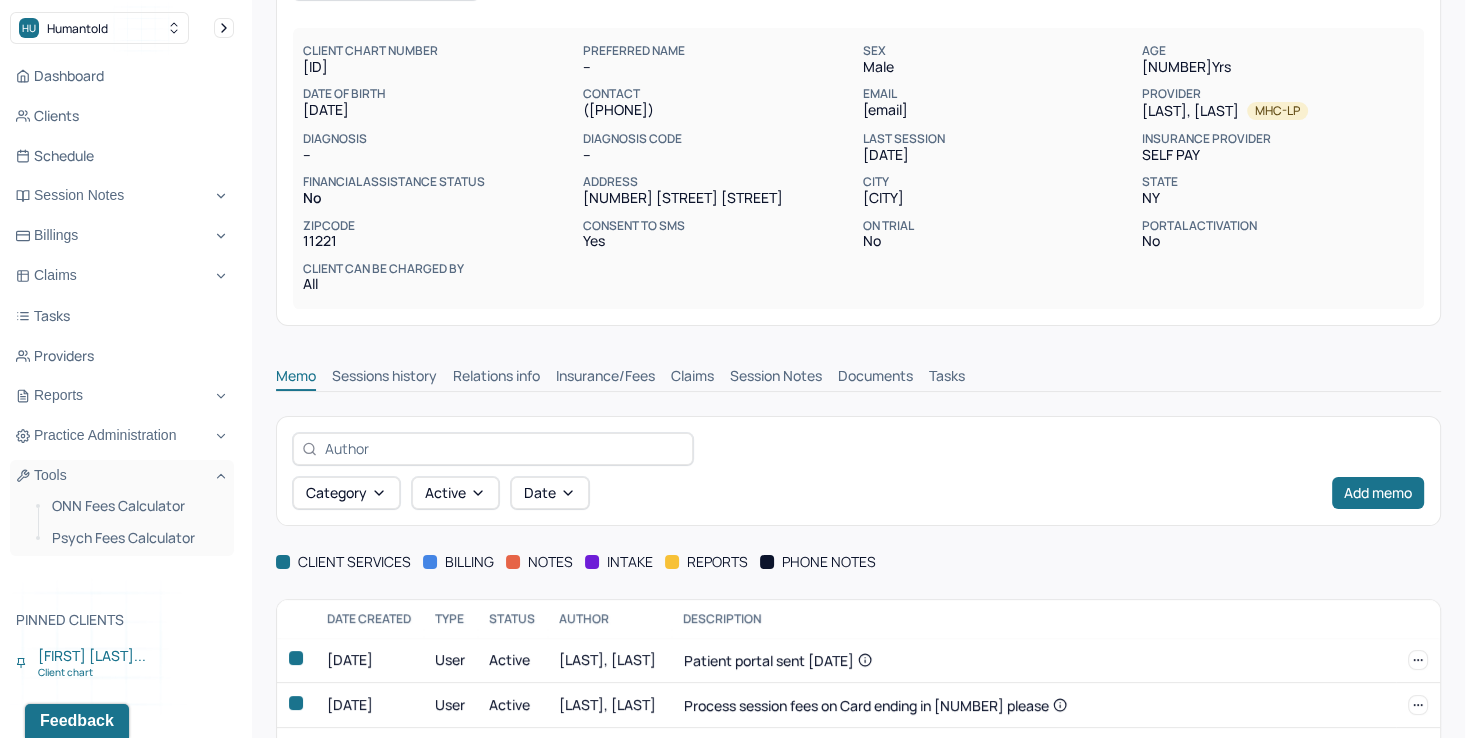 click on "Claims" at bounding box center [692, 378] 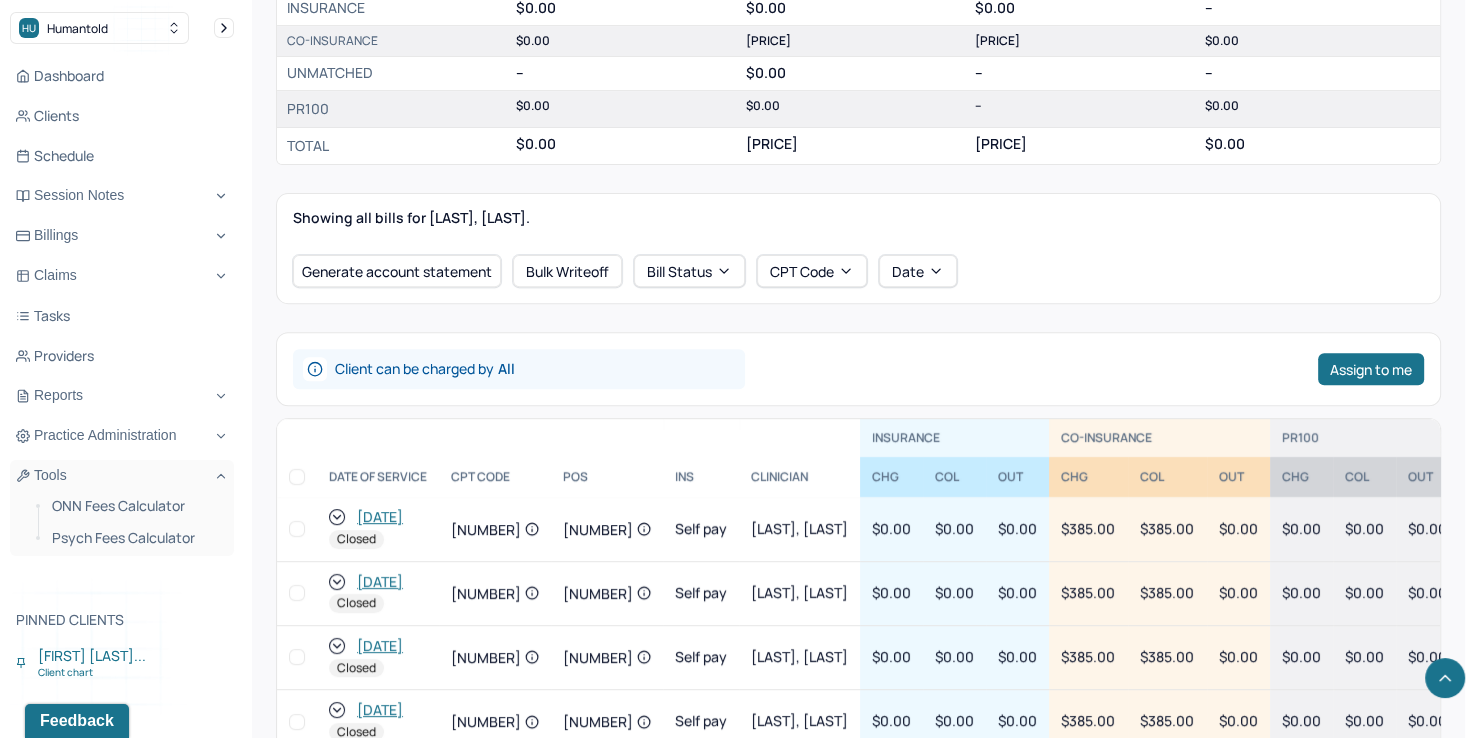 scroll, scrollTop: 900, scrollLeft: 0, axis: vertical 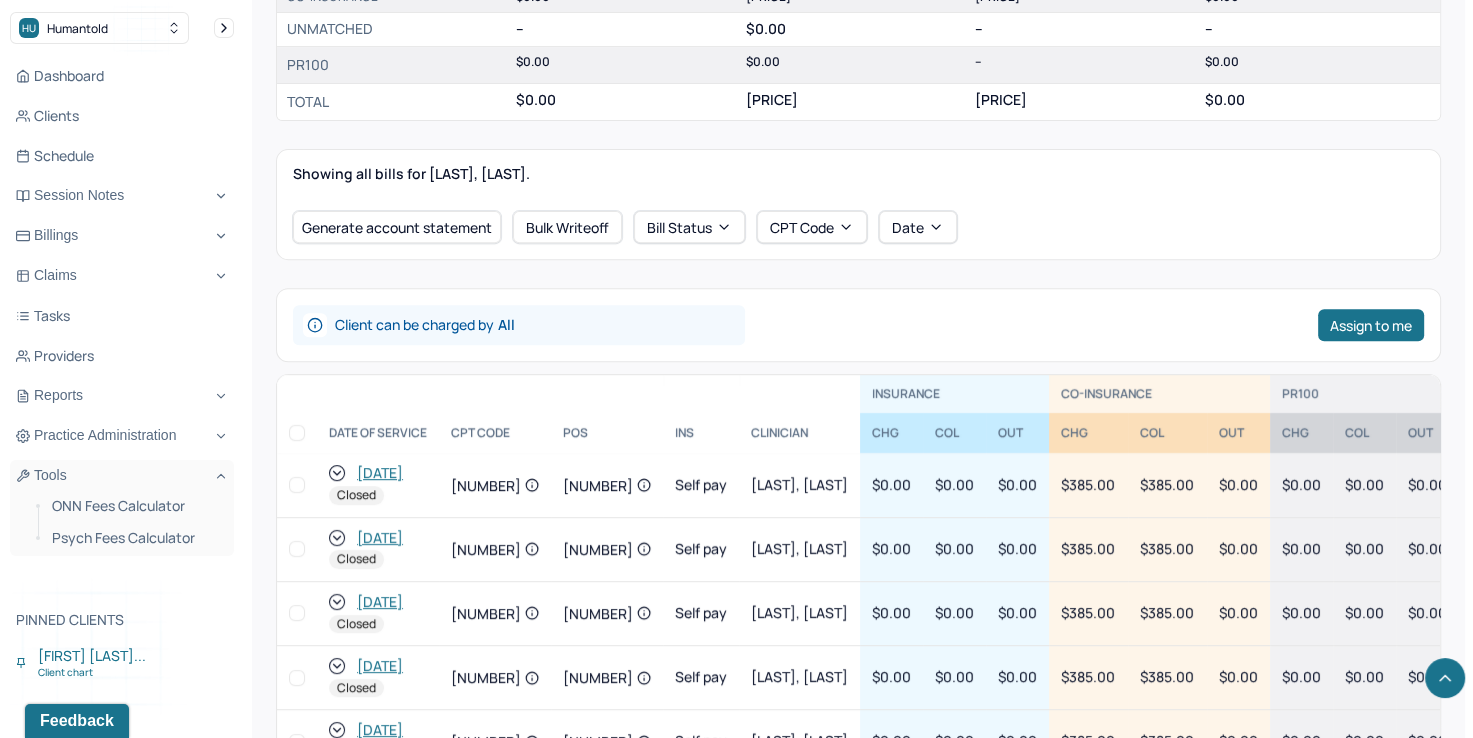 click on "[DATE]" at bounding box center [380, 473] 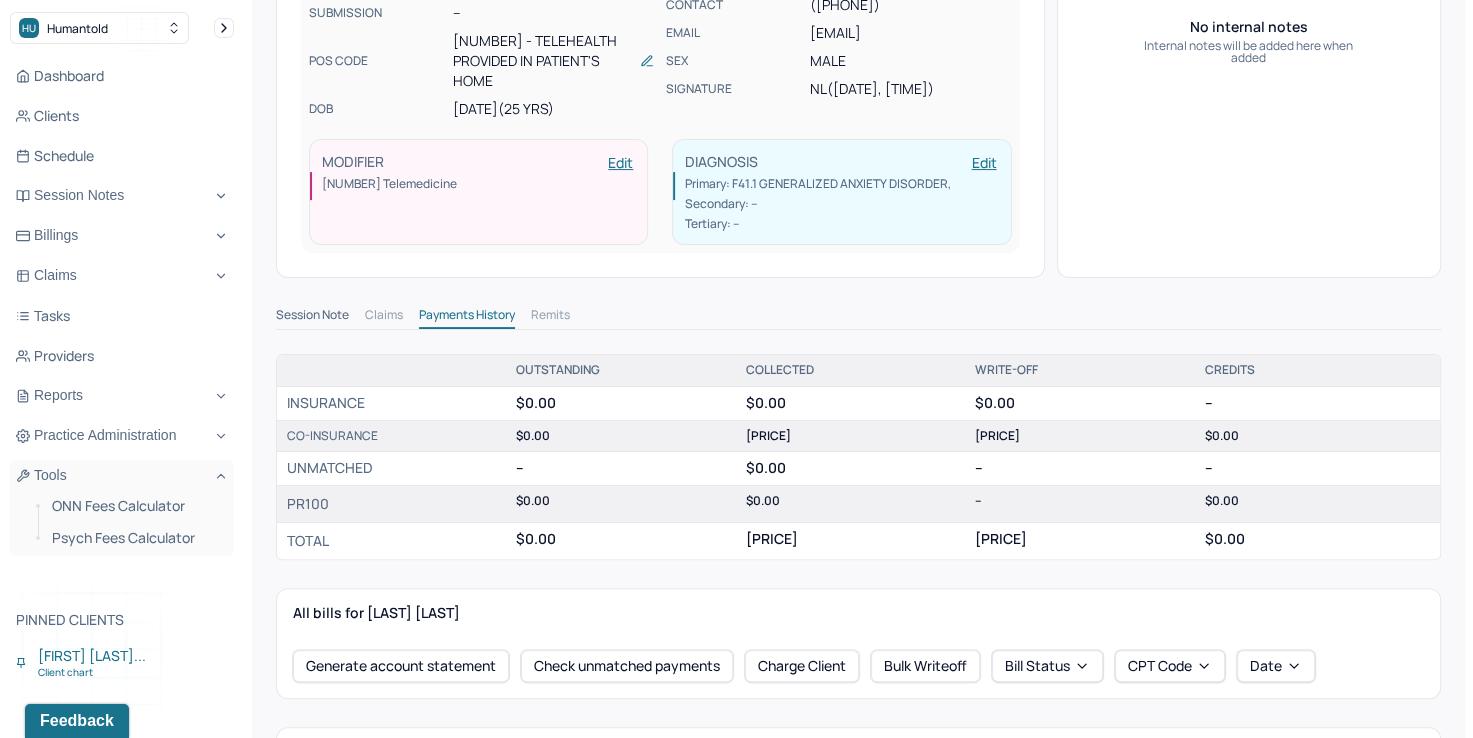 scroll, scrollTop: 416, scrollLeft: 0, axis: vertical 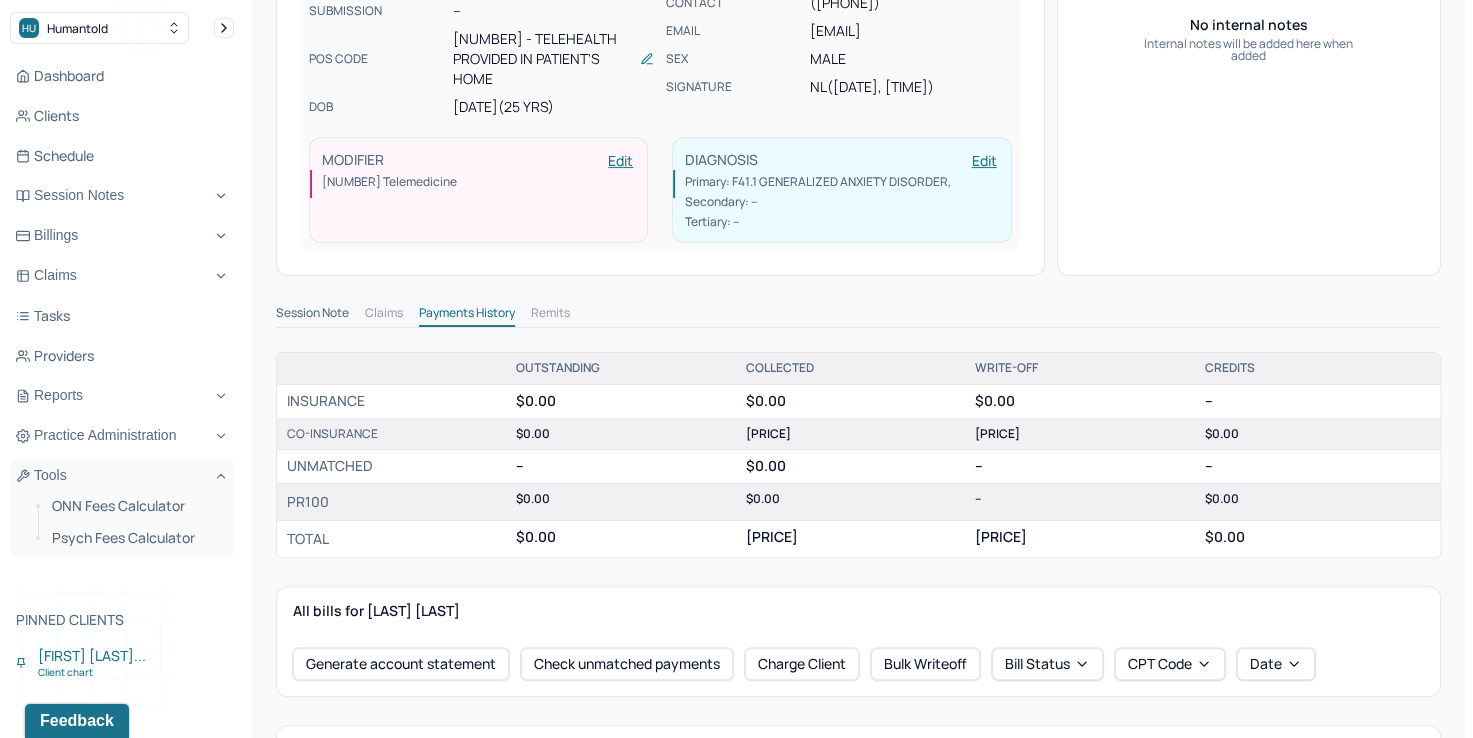 click on "Session Note" at bounding box center (312, 315) 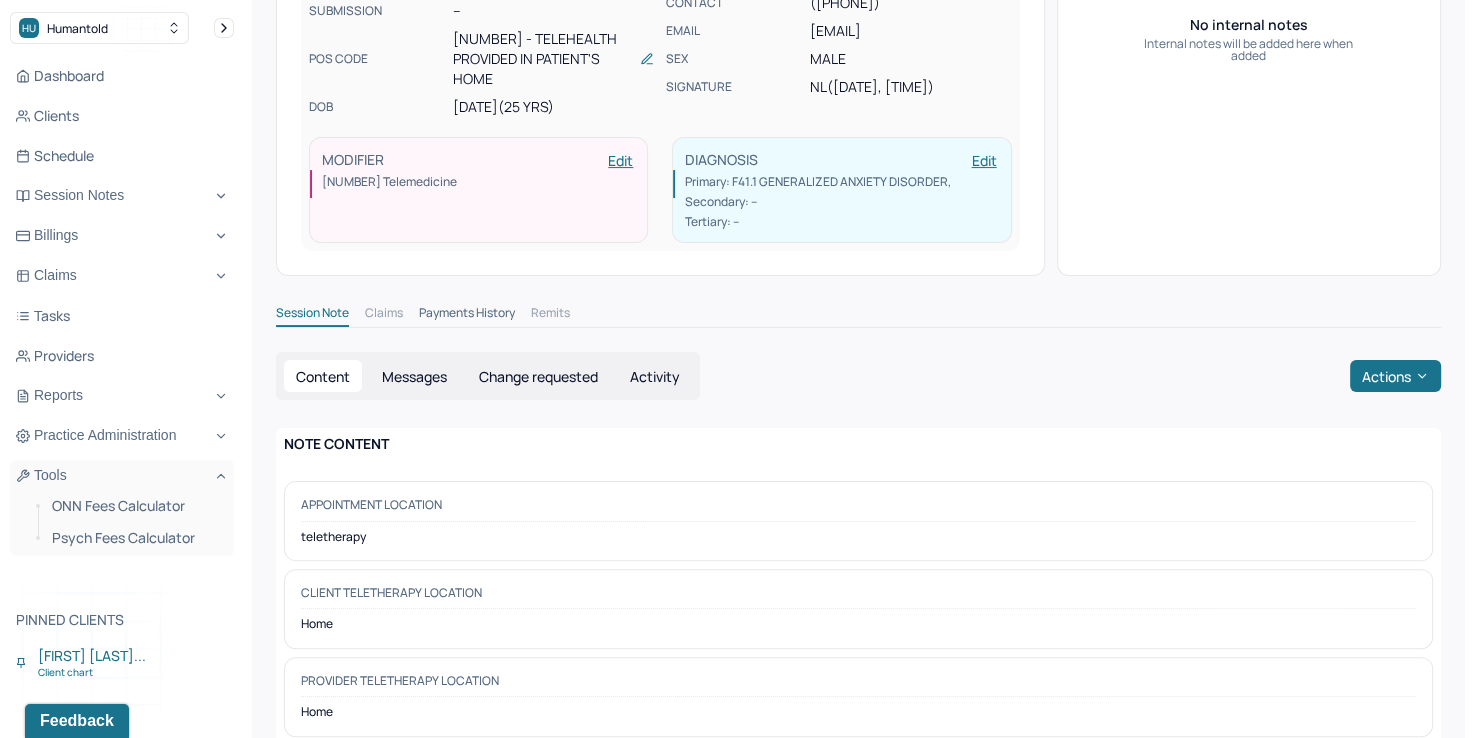 click on "Activity" at bounding box center [655, 376] 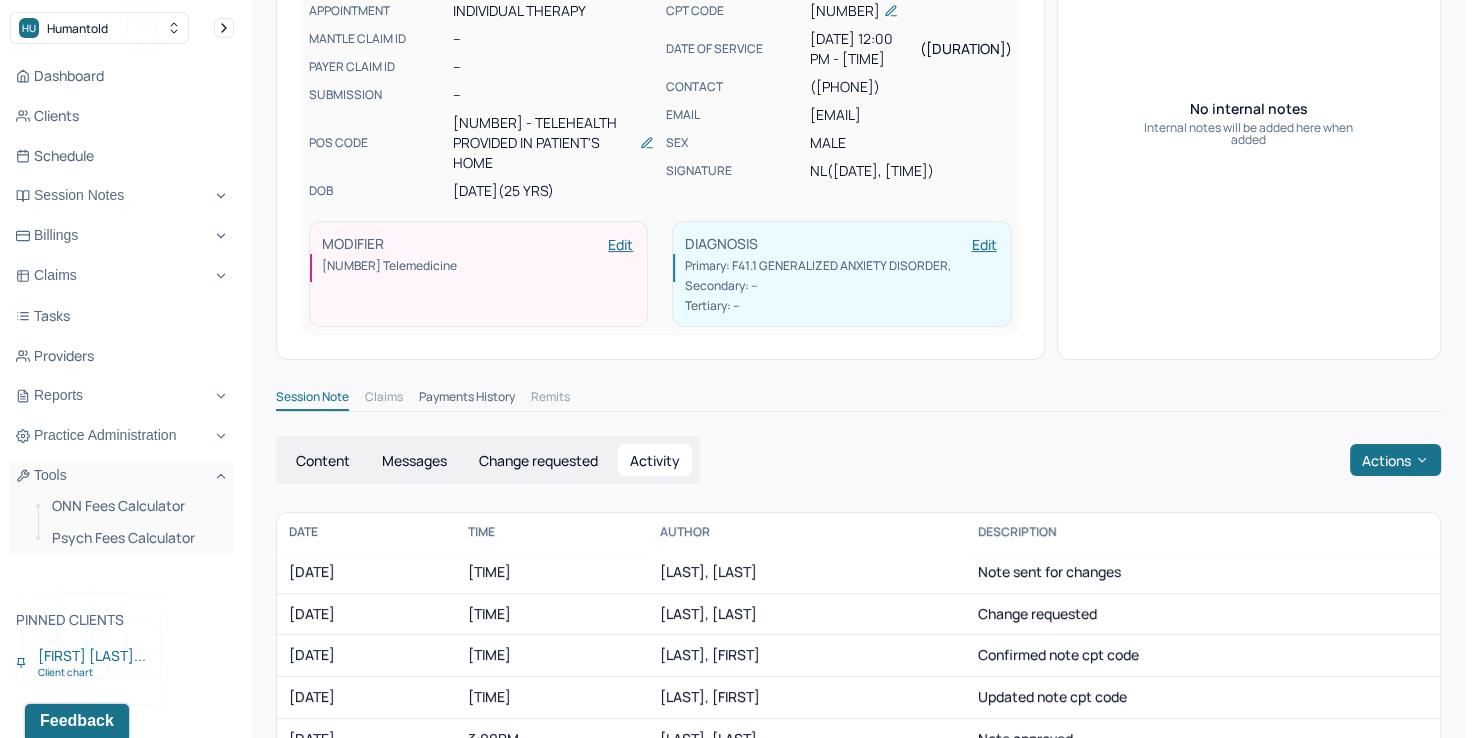 scroll, scrollTop: 416, scrollLeft: 0, axis: vertical 